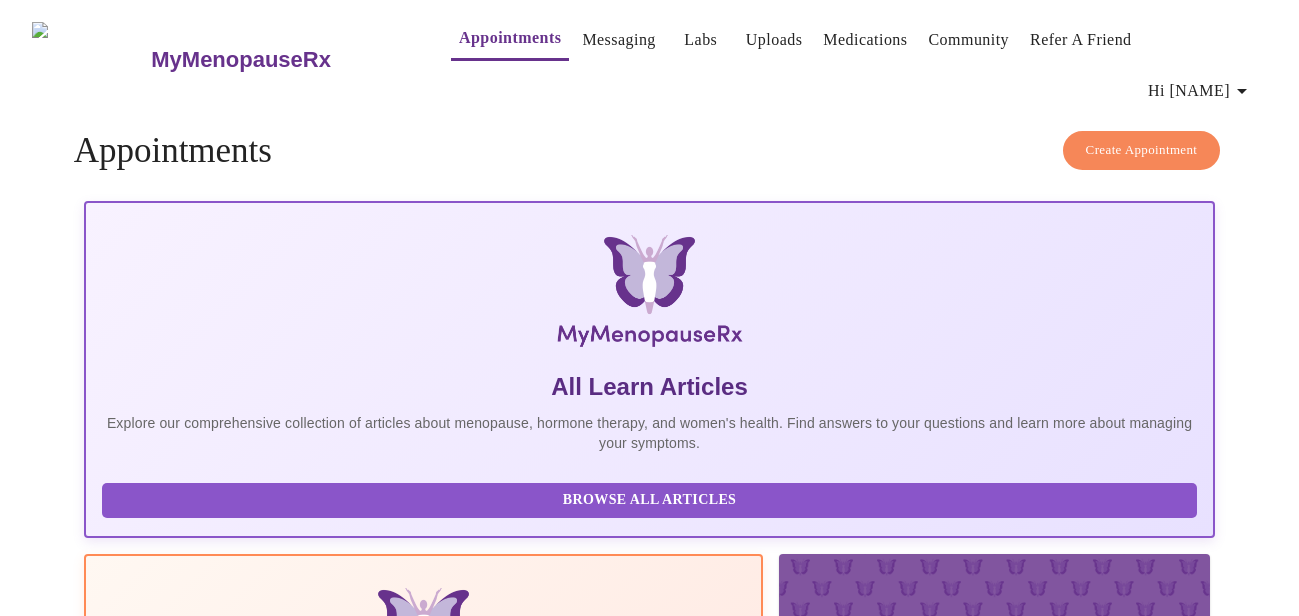 scroll, scrollTop: 0, scrollLeft: 0, axis: both 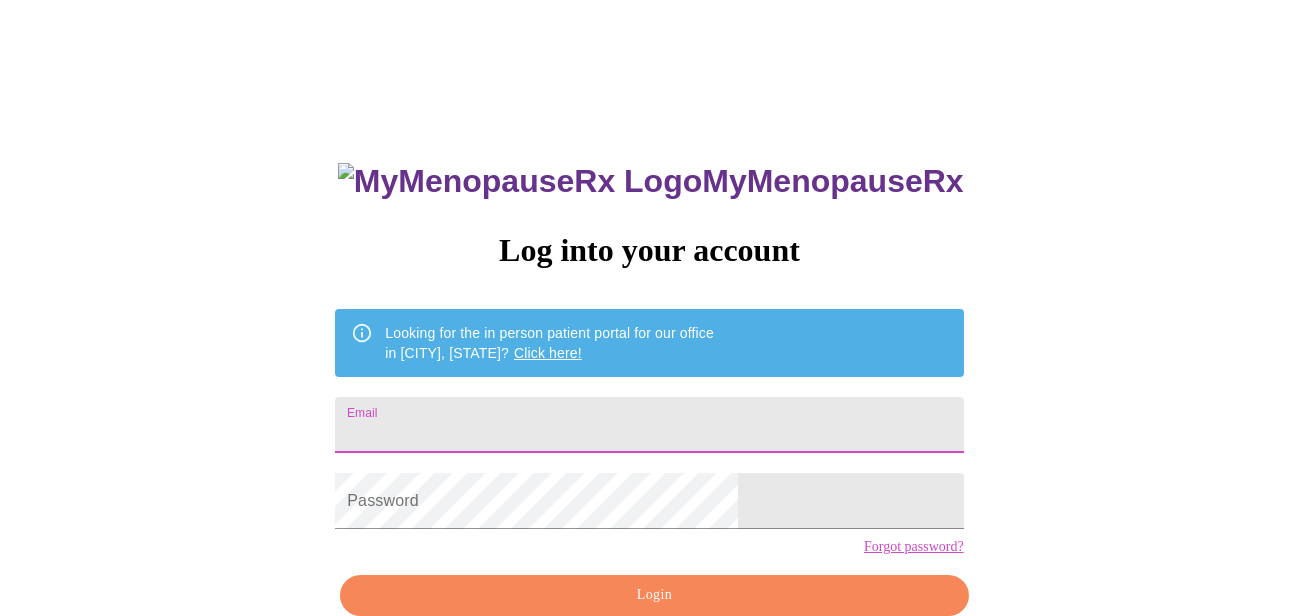 click on "Email" at bounding box center (649, 425) 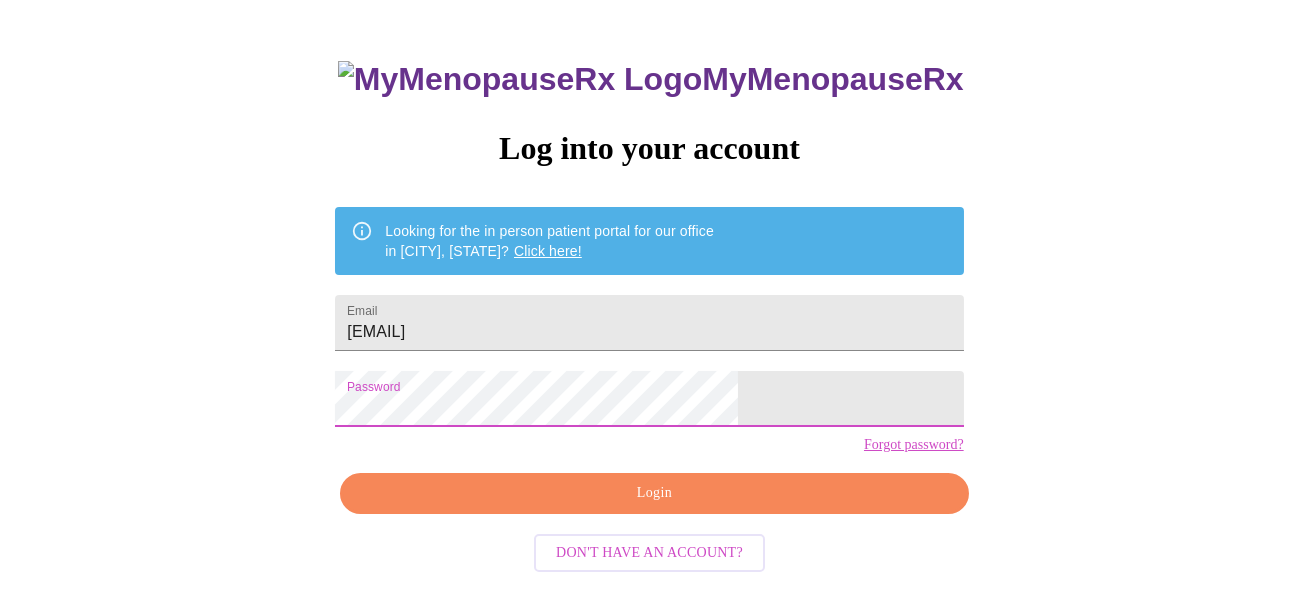click on "Login" at bounding box center (654, 493) 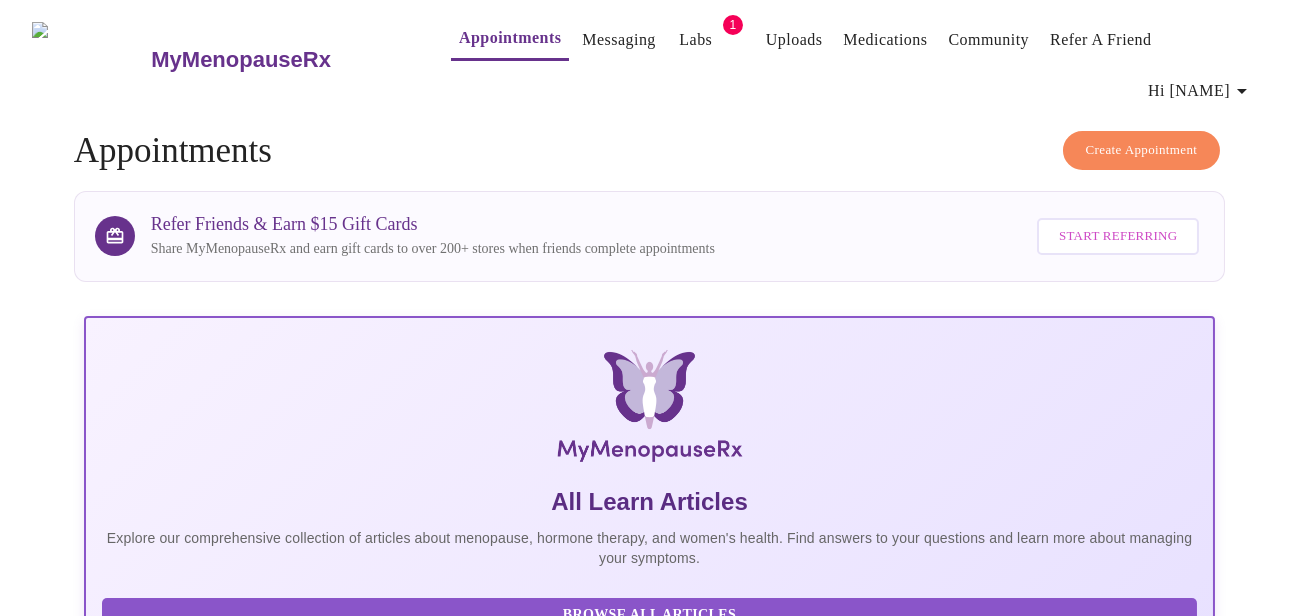 scroll, scrollTop: 0, scrollLeft: 0, axis: both 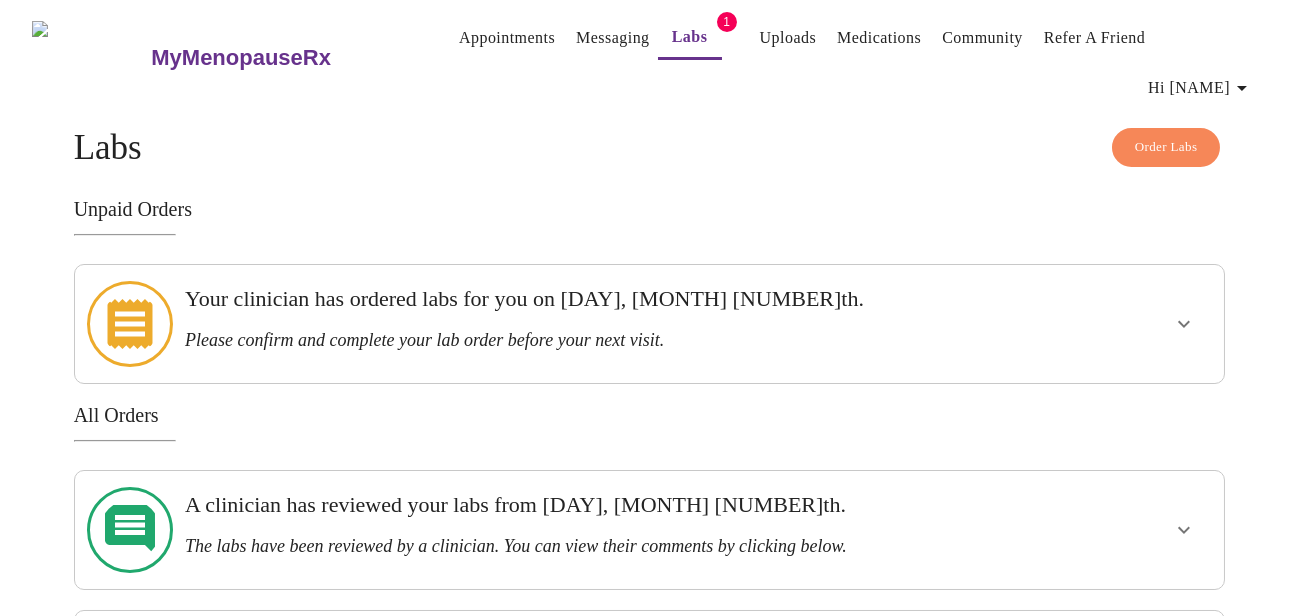 click on "Uploads" at bounding box center (788, 38) 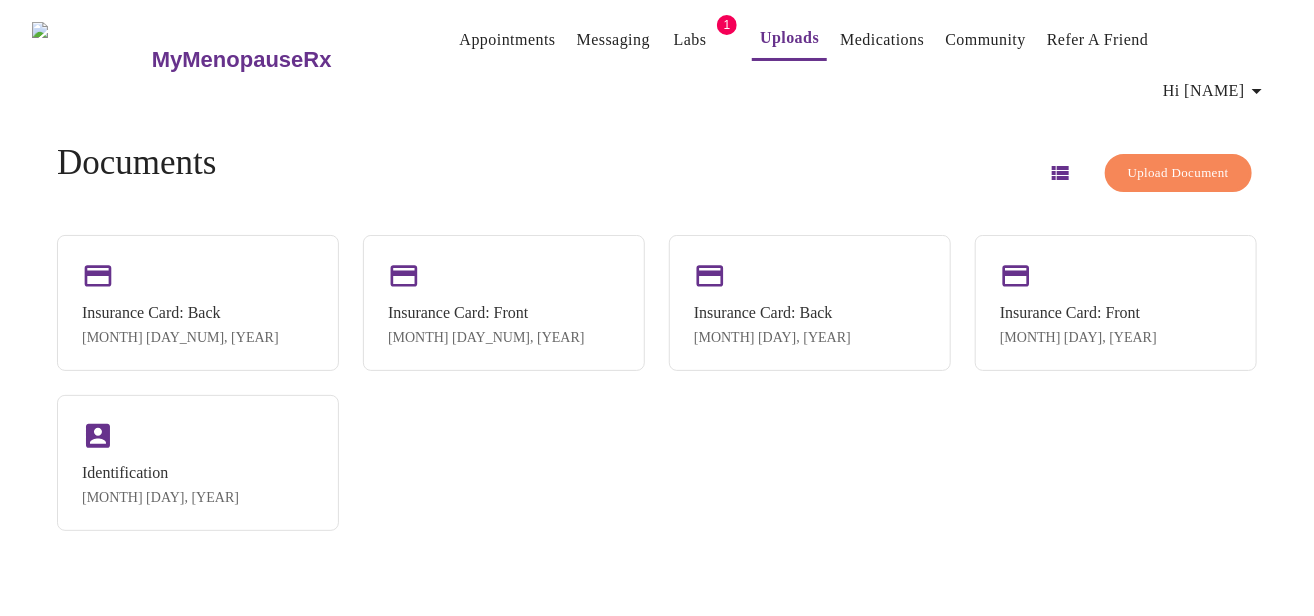 click on "Upload Document" at bounding box center (1178, 173) 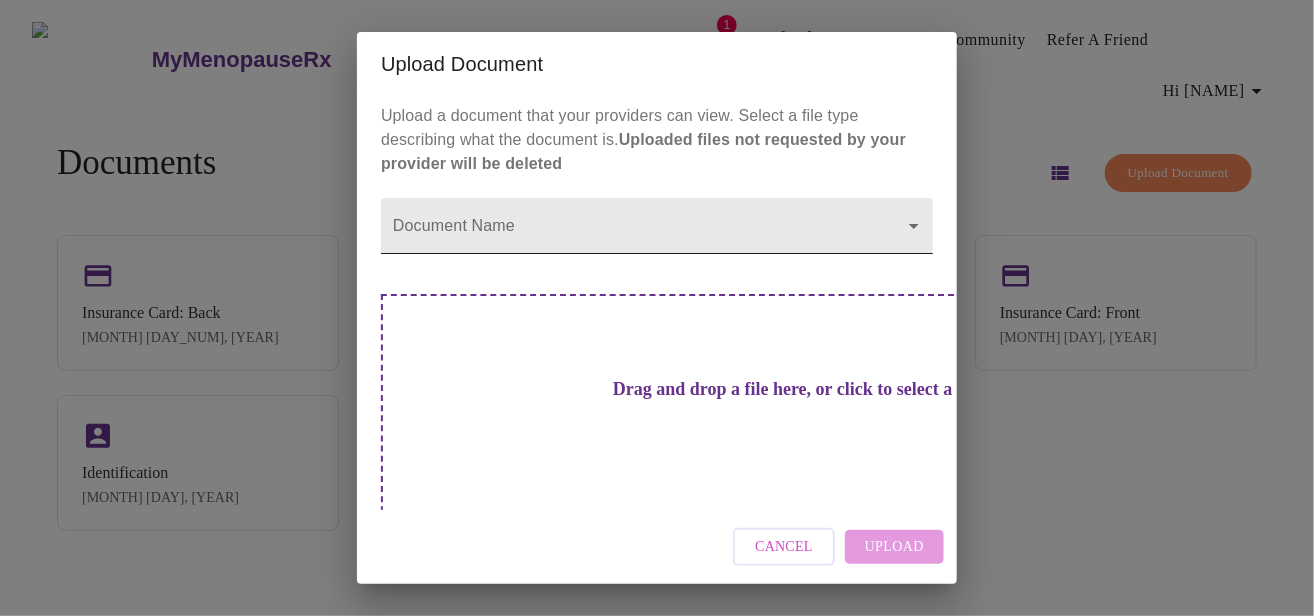 click on "MyMenopauseRx Appointments Messaging Labs 1 Uploads Medications Community Refer a Friend Hi [FIRST] Documents Upload Document Insurance Card: Back [MONTH] [DAY_NUM], [YEAR] Insurance Card: Front [MONTH] [DAY_NUM], [YEAR] Insurance Card: Back [MONTH] [DAY_NUM], [YEAR] Insurance Card: Front [MONTH] [DAY_NUM], [YEAR] Identification [MONTH] [DAY_NUM], [YEAR] Settings Billing Invoices Log out Upload Document Upload a document that your providers can view. Select a file type describing what the document is. Uploaded files not requested by your provider will be deleted Document Name ​ Drag and drop a file here, or click to select a file Cancel Upload" at bounding box center (657, 316) 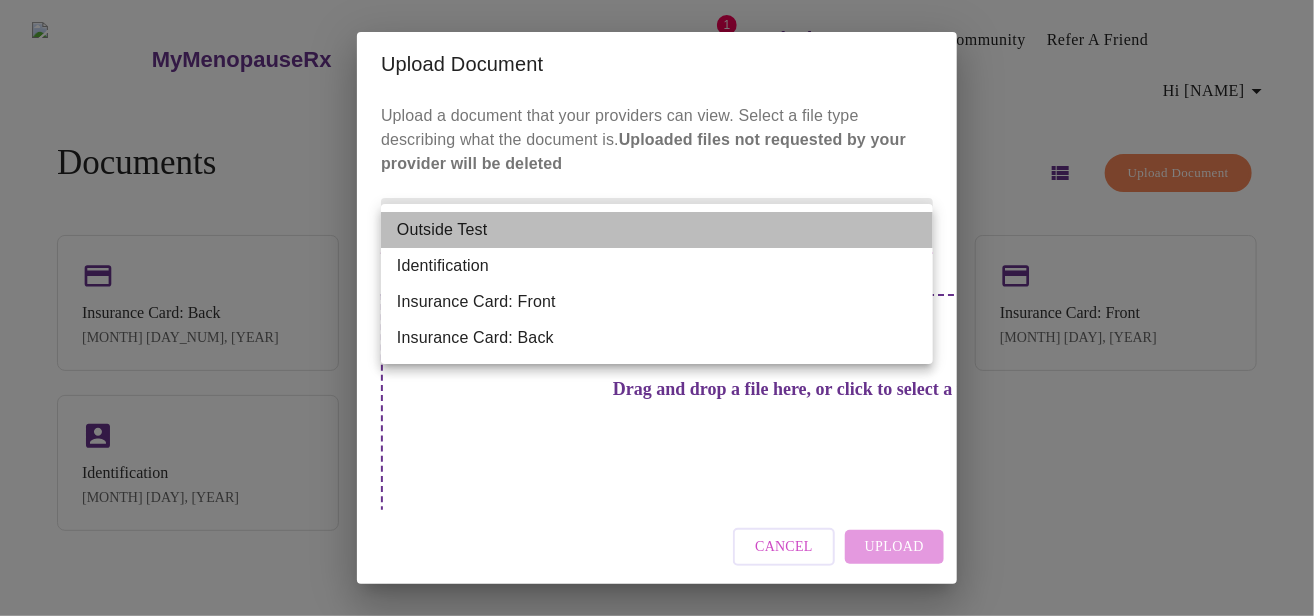 click on "Outside Test" at bounding box center (657, 230) 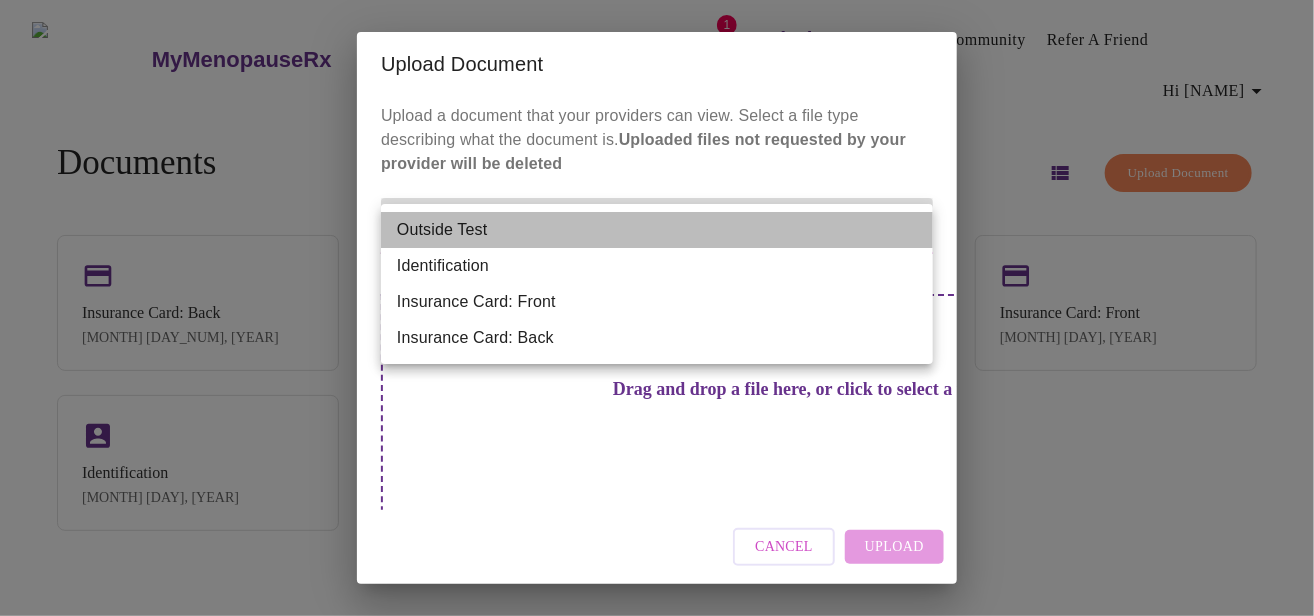 type on "Outside Test" 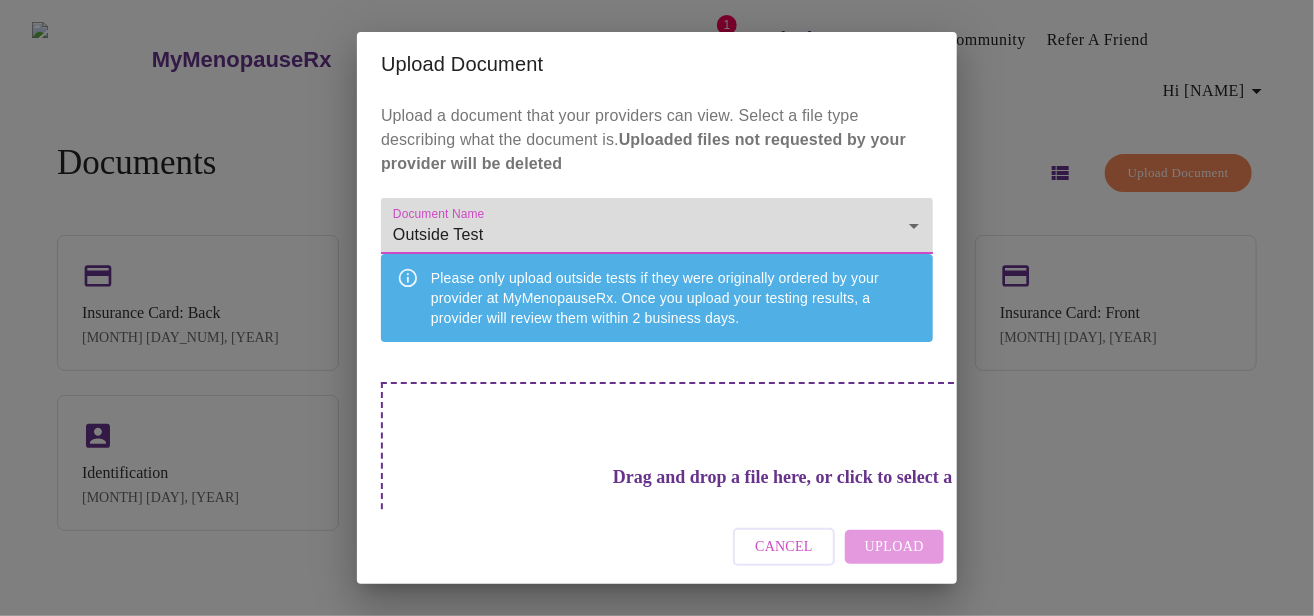 scroll, scrollTop: 100, scrollLeft: 0, axis: vertical 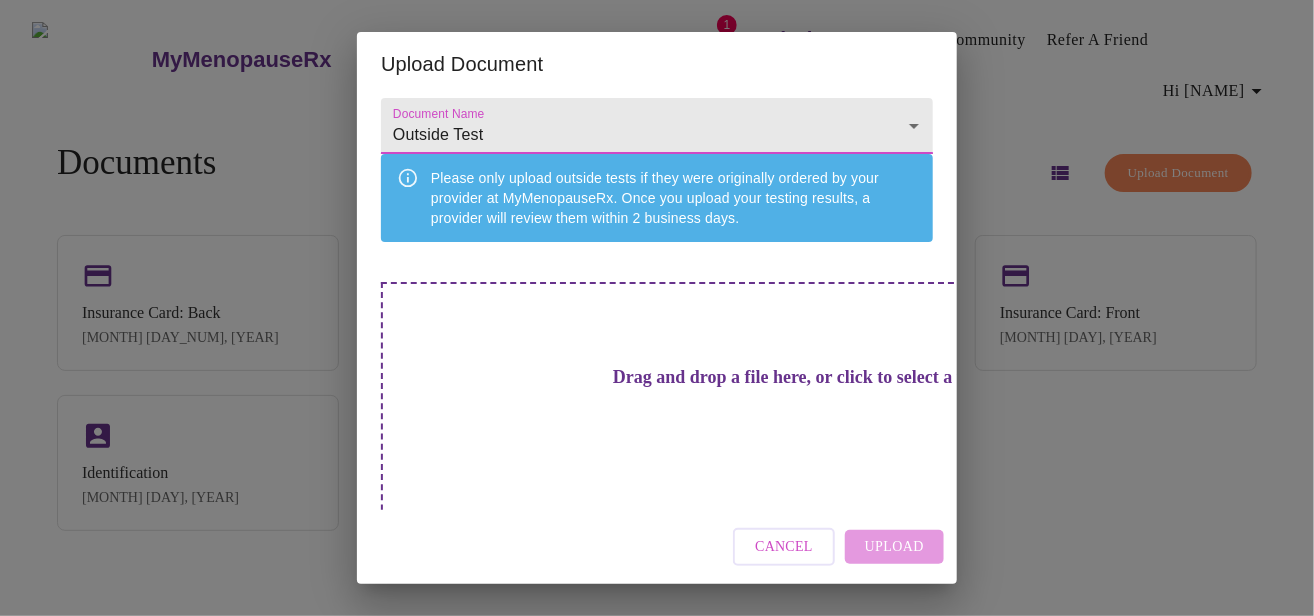 click on "Drag and drop a file here, or click to select a file" at bounding box center [797, 377] 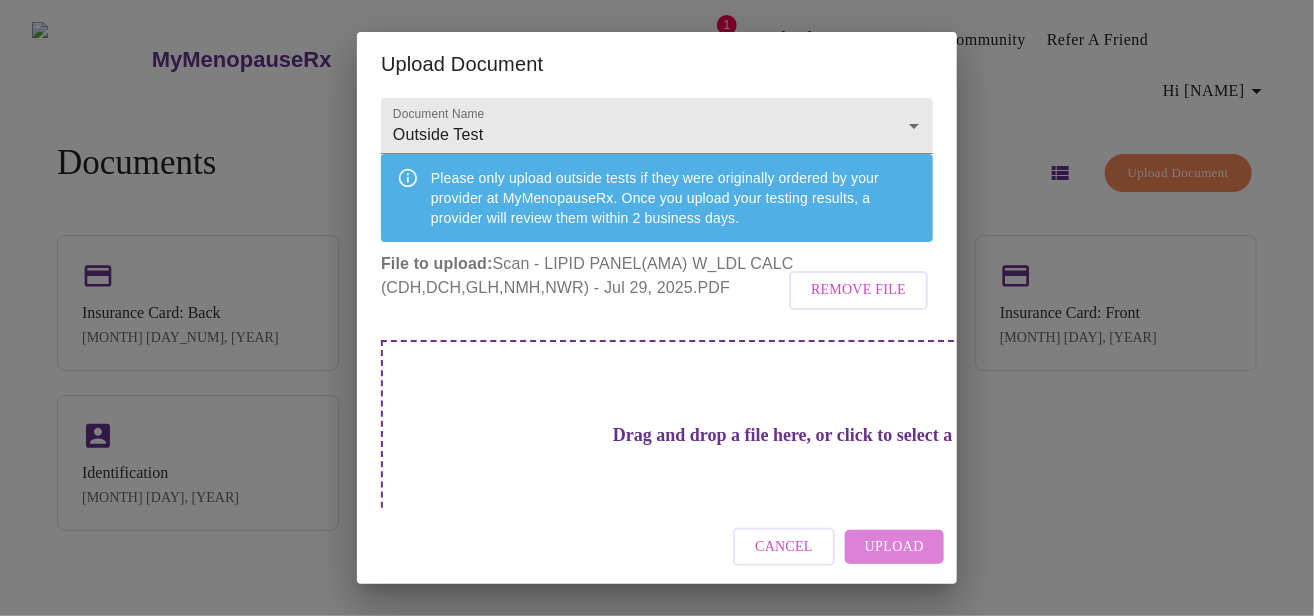 click on "Upload" at bounding box center (894, 547) 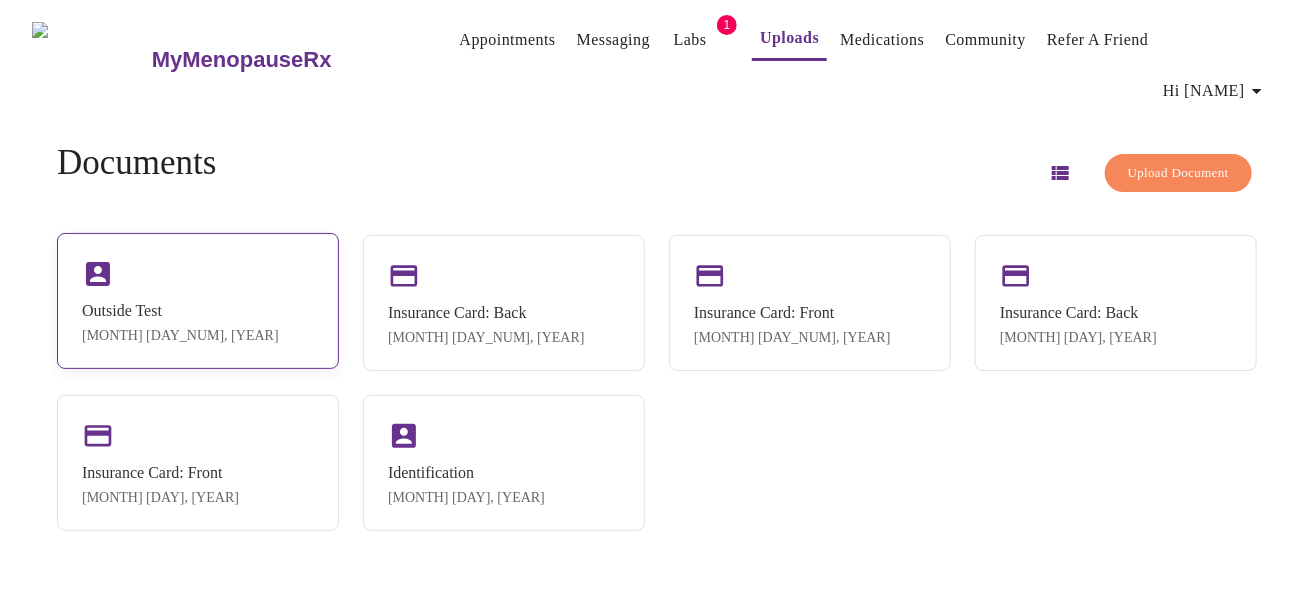 click on "Outside Test" at bounding box center [180, 311] 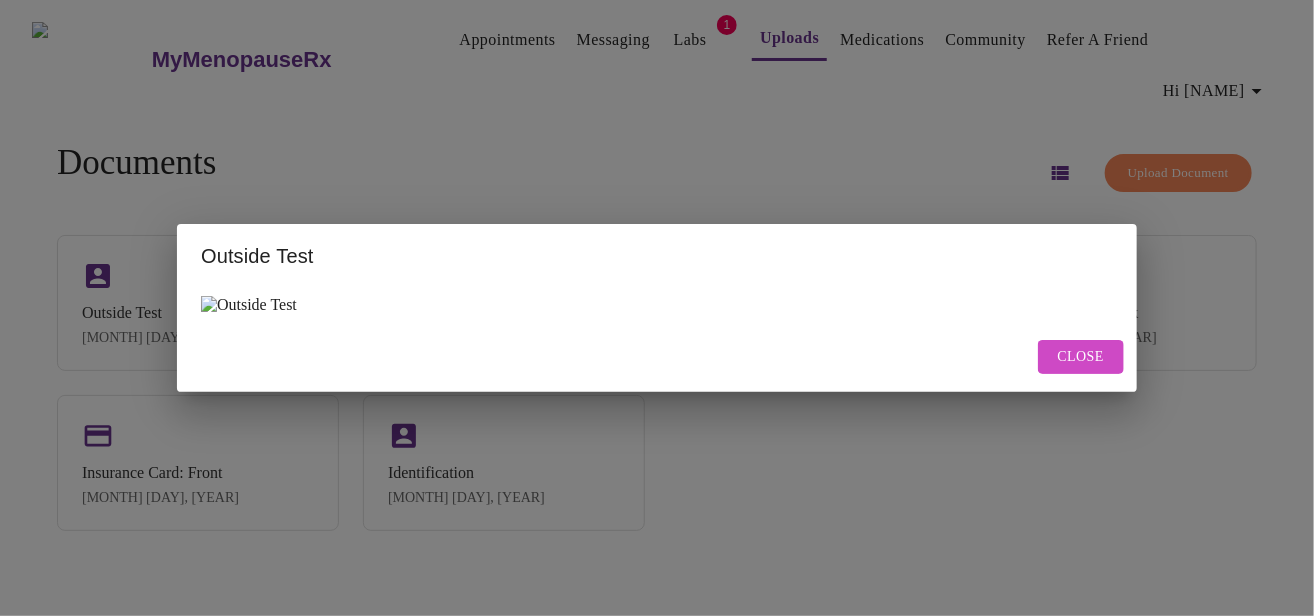 click on "Close" at bounding box center (1081, 357) 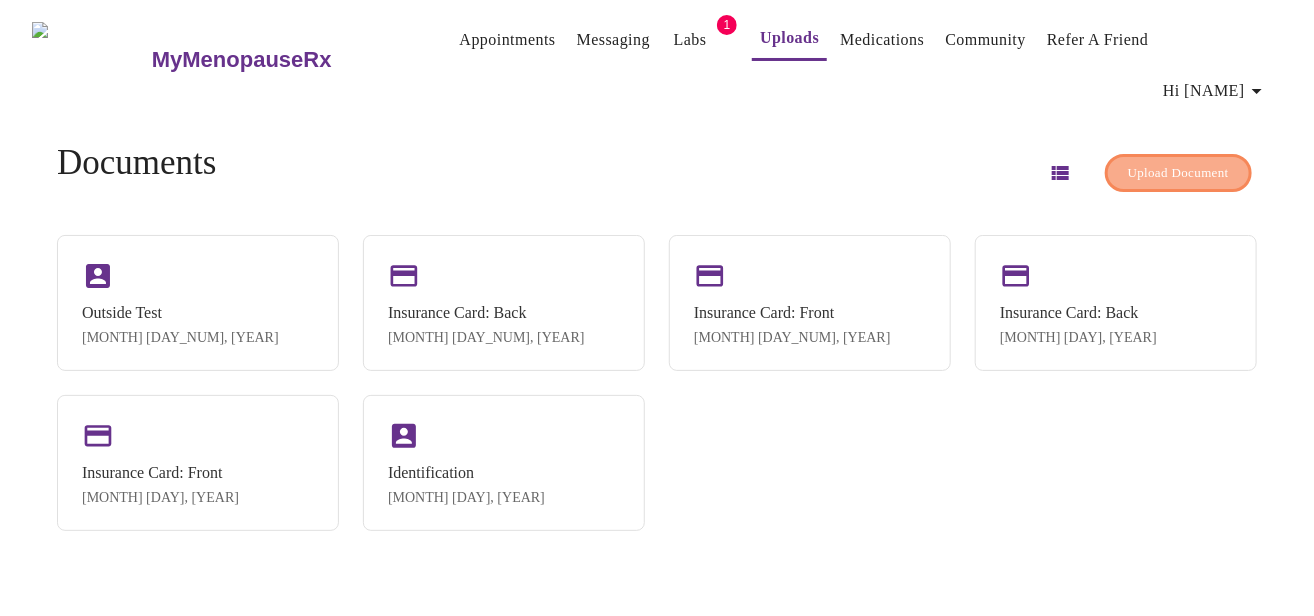 click on "Upload Document" at bounding box center (1178, 173) 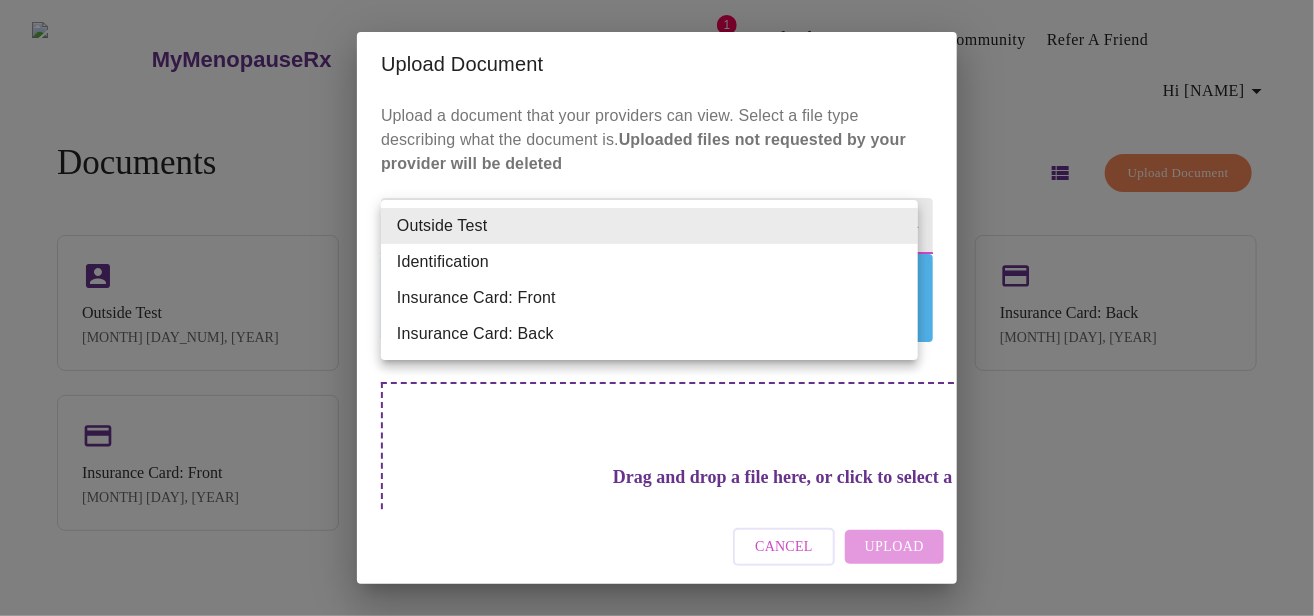 click on "MyMenopauseRx Appointments Messaging Labs 1 Uploads Medications Community Refer a Friend Hi [FIRST] Documents Upload Document Outside Test [MONTH] [DAY_NUM], [YEAR] Insurance Card: Back [MONTH] [DAY_NUM], [YEAR] Insurance Card: Front [MONTH] [DAY_NUM], [YEAR] Insurance Card: Back [MONTH] [DAY_NUM], [YEAR] Insurance Card: Front [MONTH] [DAY_NUM], [YEAR] Identification [MONTH] [DAY_NUM], [YEAR] Settings Billing Invoices Log out Upload Document Upload a document that your providers can view. Select a file type describing what the document is. Uploaded files not requested by your provider will be deleted Document Name Outside Test Outside Test Please only upload outside tests if they were originally ordered by your provider at MyMenopauseRx. Once you upload your testing results, a provider will review them within 2 business days. Drag and drop a file here, or click to select a file Cancel Upload Outside Test Identification Insurance Card: Front Insurance Card: Back" at bounding box center [657, 316] 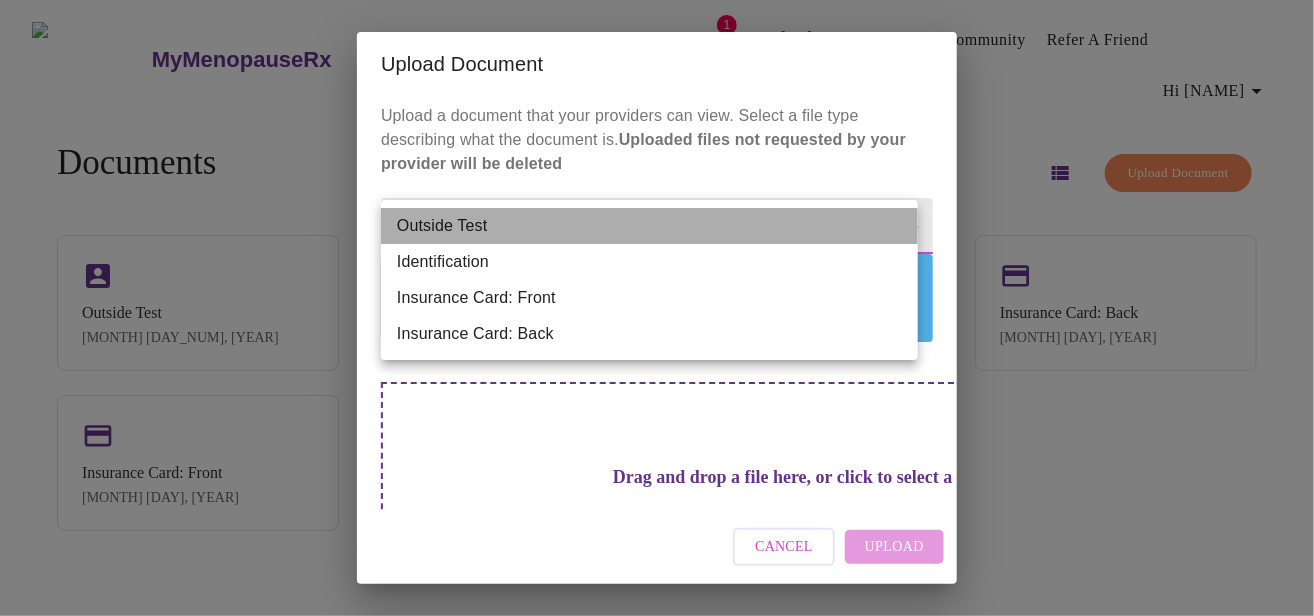 click on "Outside Test" at bounding box center [649, 226] 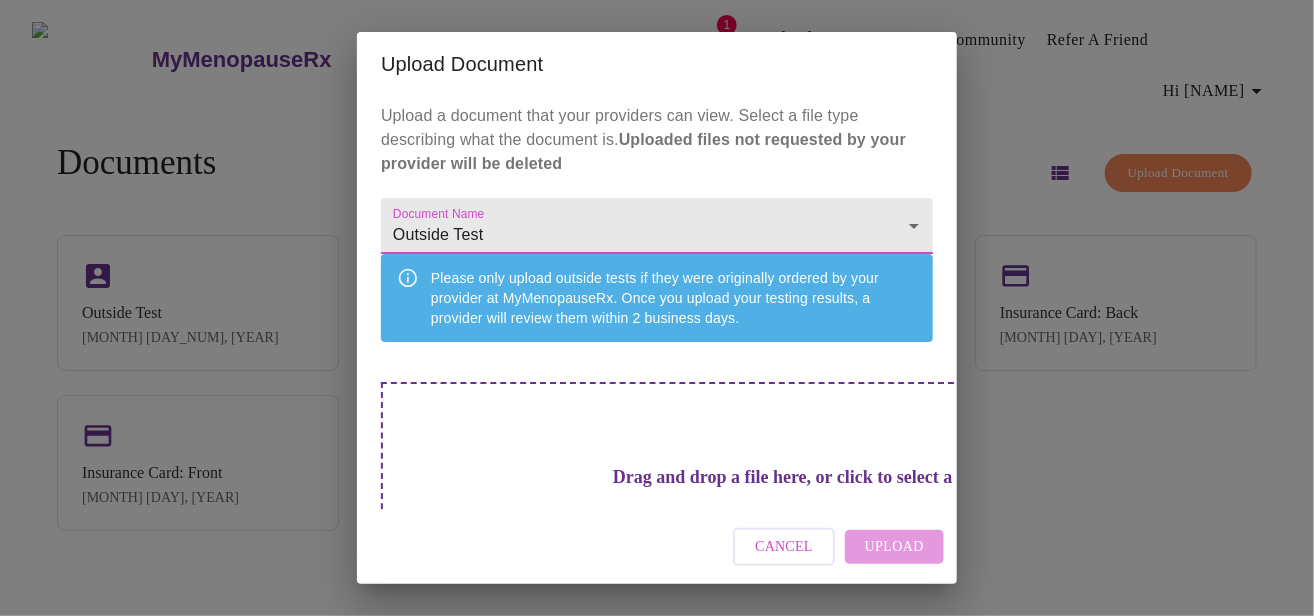 click on "Cancel" at bounding box center [784, 547] 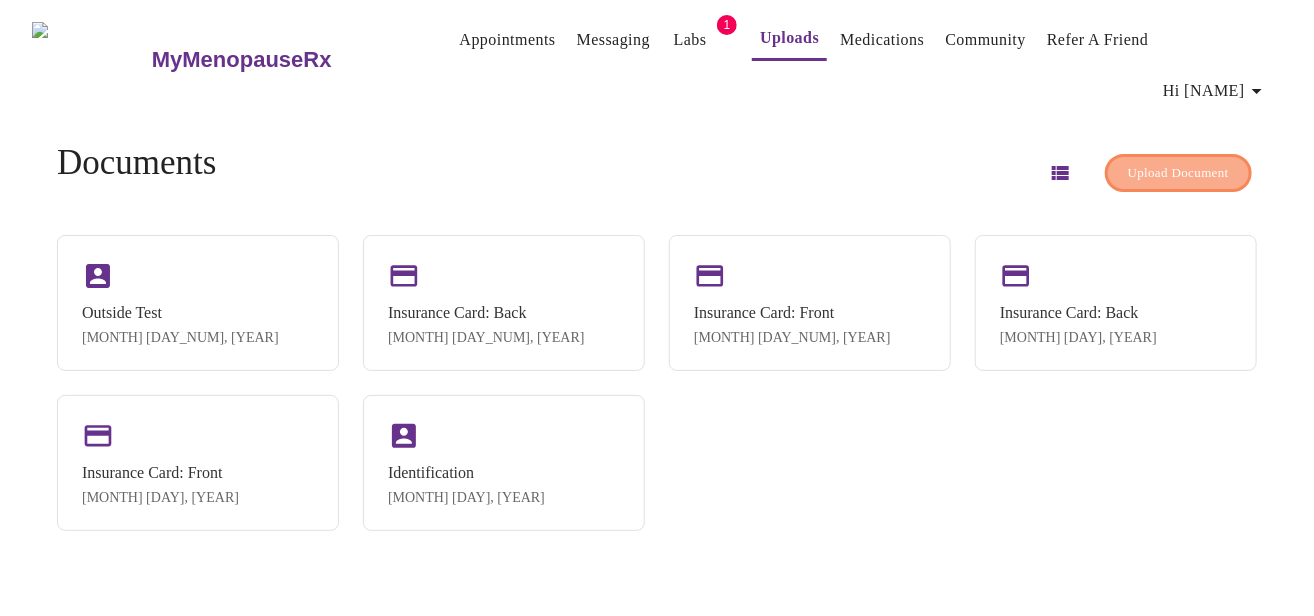 click on "Upload Document" at bounding box center (1178, 173) 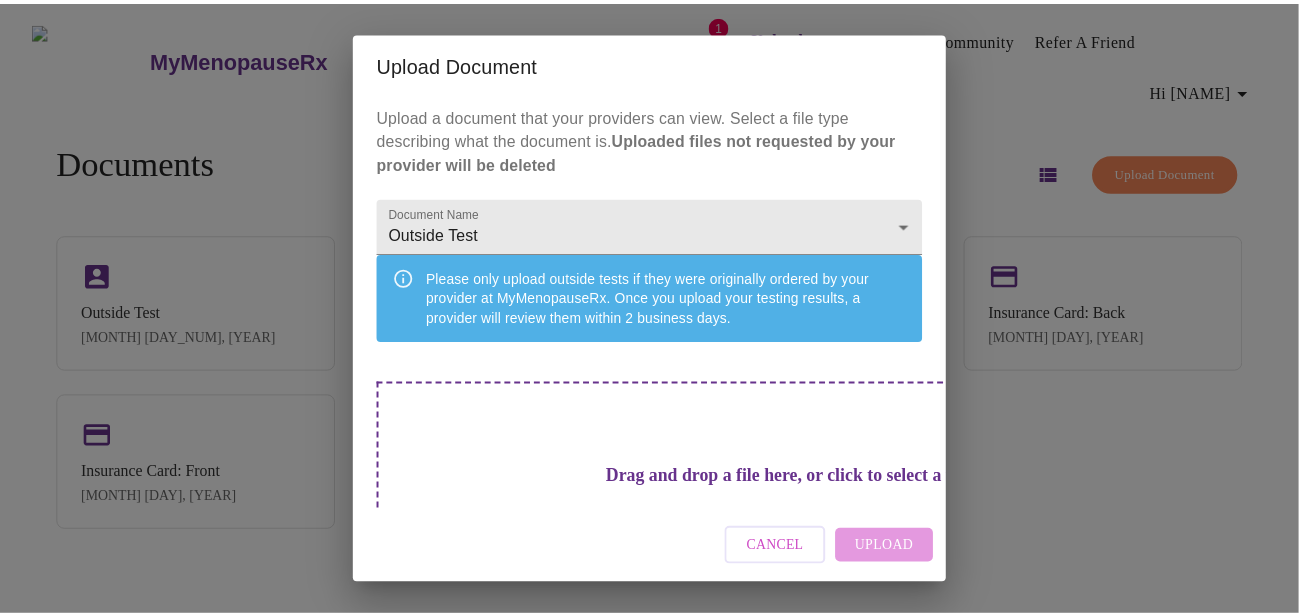 scroll, scrollTop: 100, scrollLeft: 0, axis: vertical 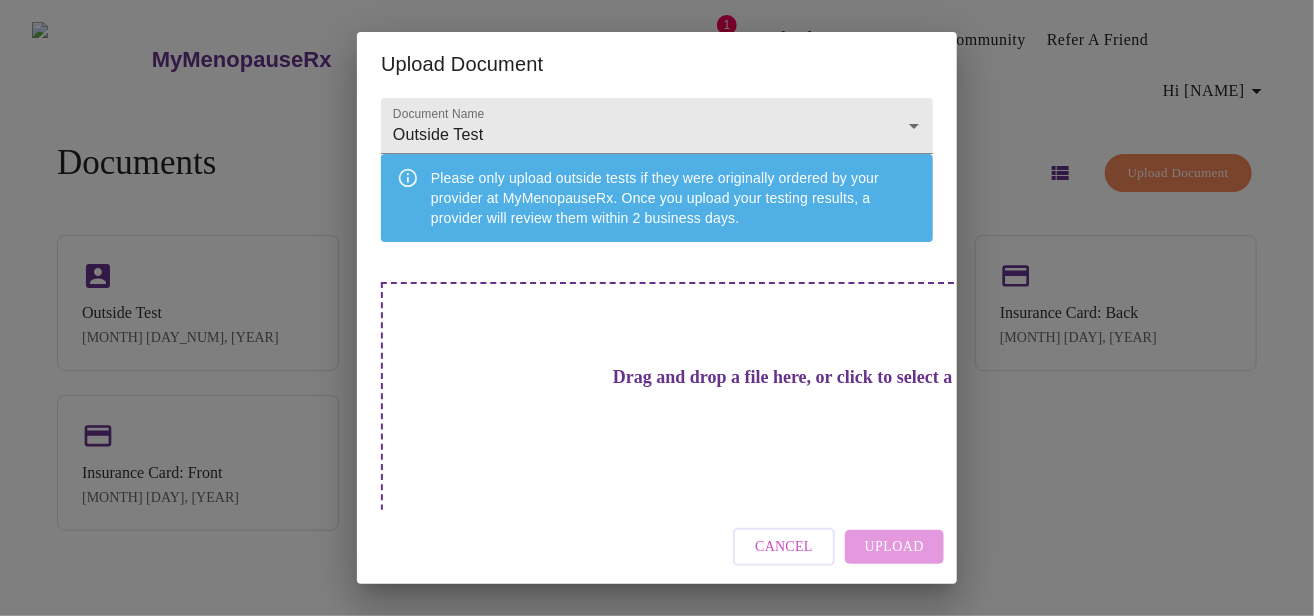 click on "Drag and drop a file here, or click to select a file" at bounding box center [797, 377] 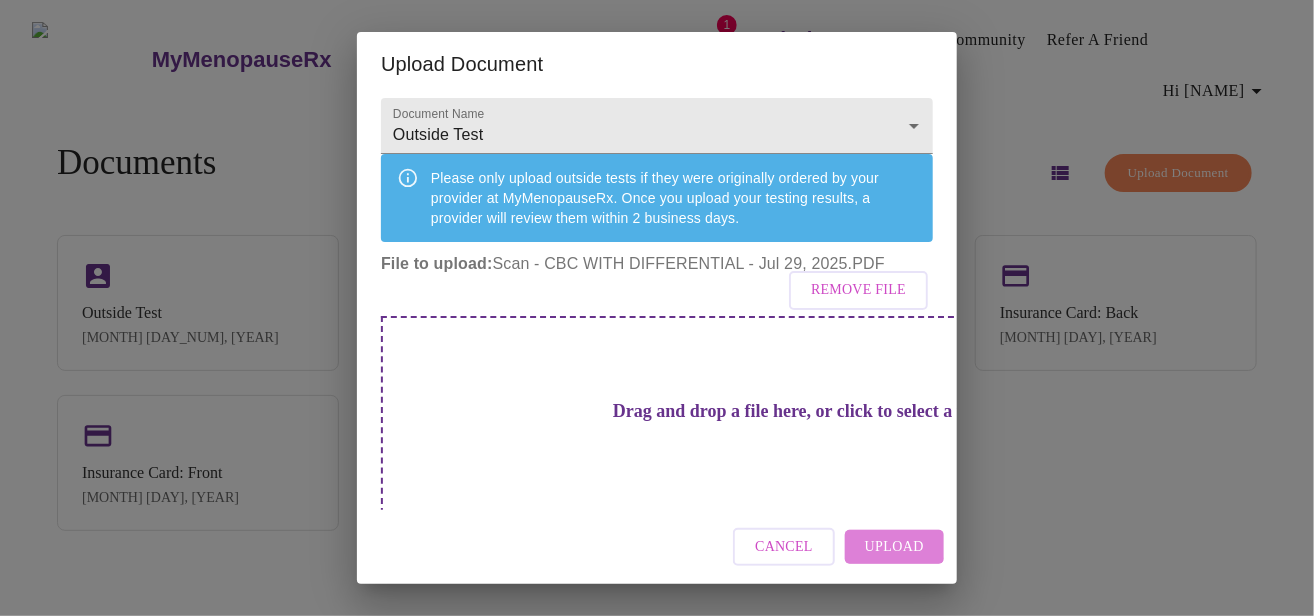 click on "Upload" at bounding box center (894, 547) 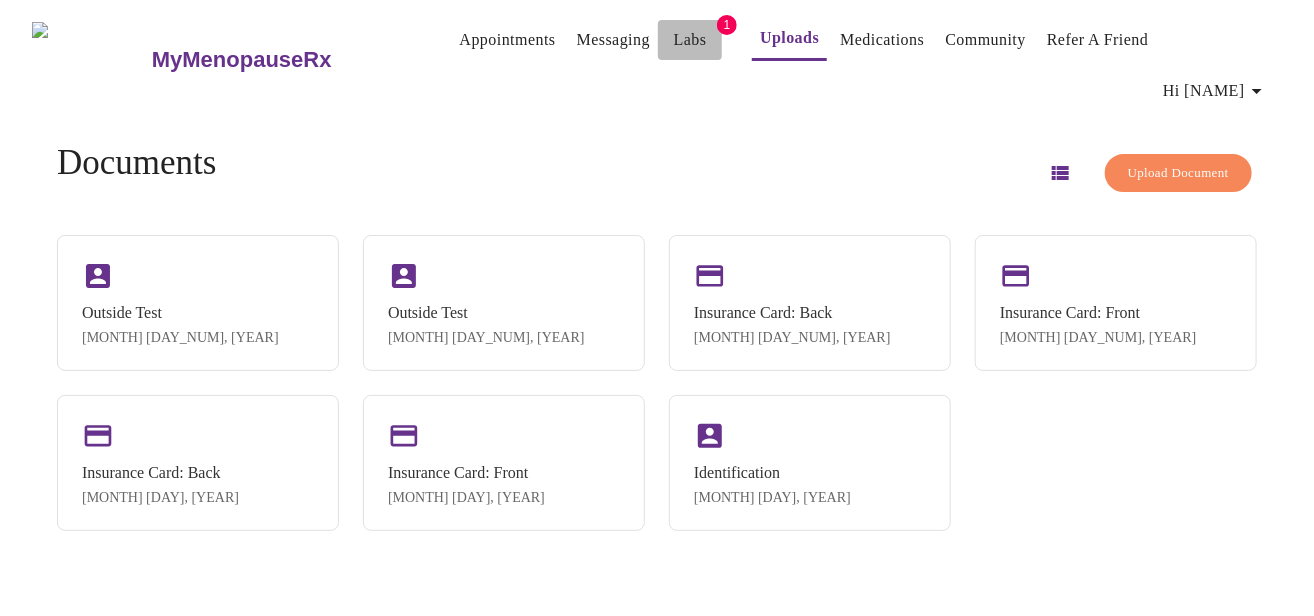 click on "Labs" at bounding box center (690, 40) 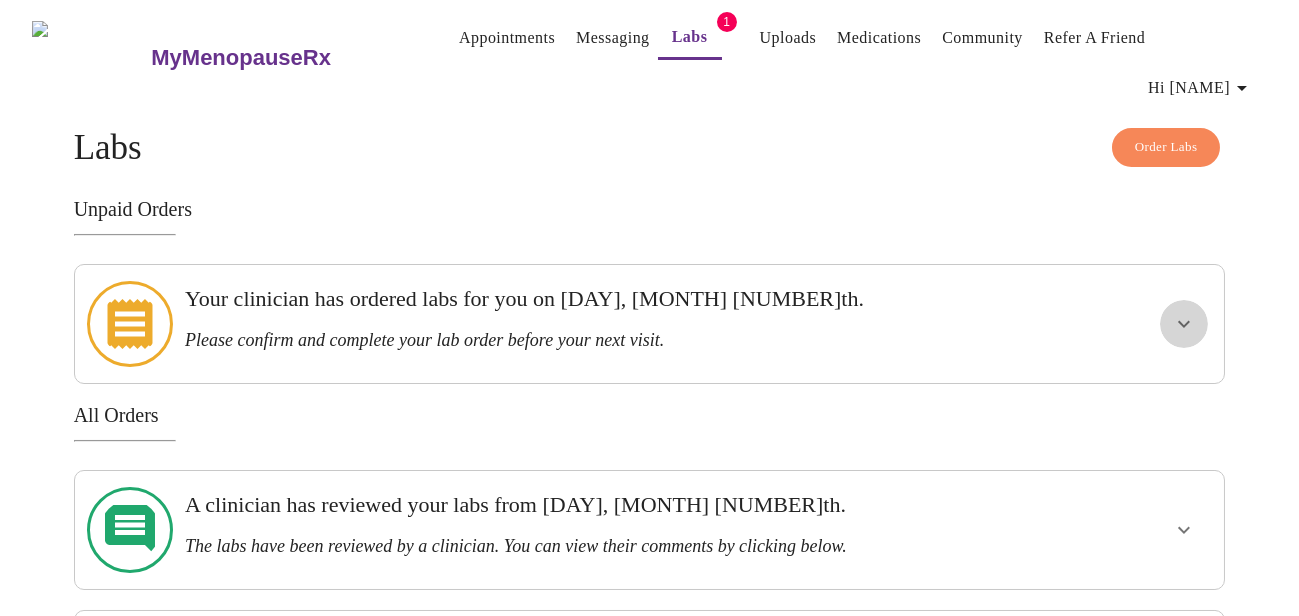 click 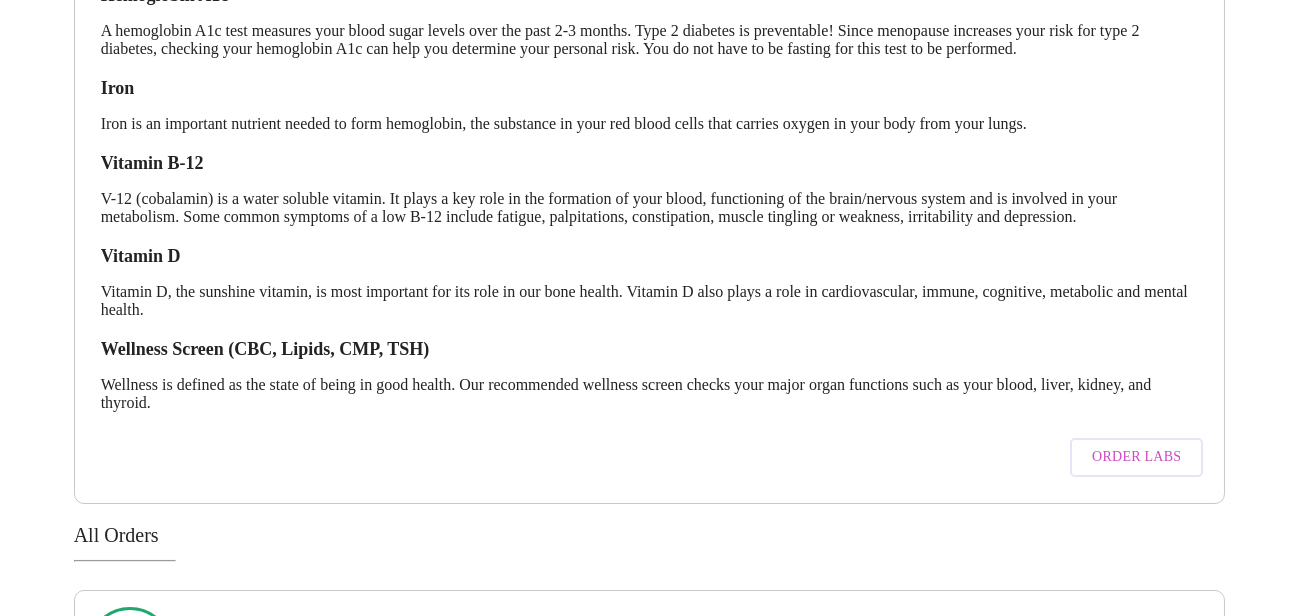 scroll, scrollTop: 490, scrollLeft: 0, axis: vertical 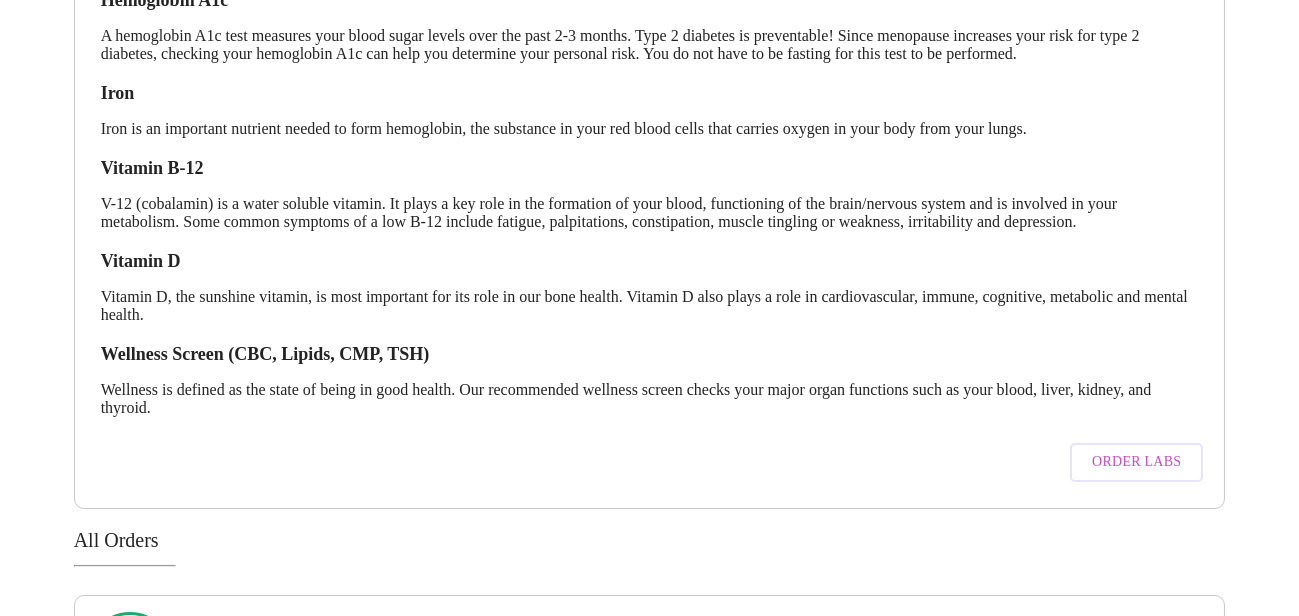 click on "Order Labs" at bounding box center [1136, 462] 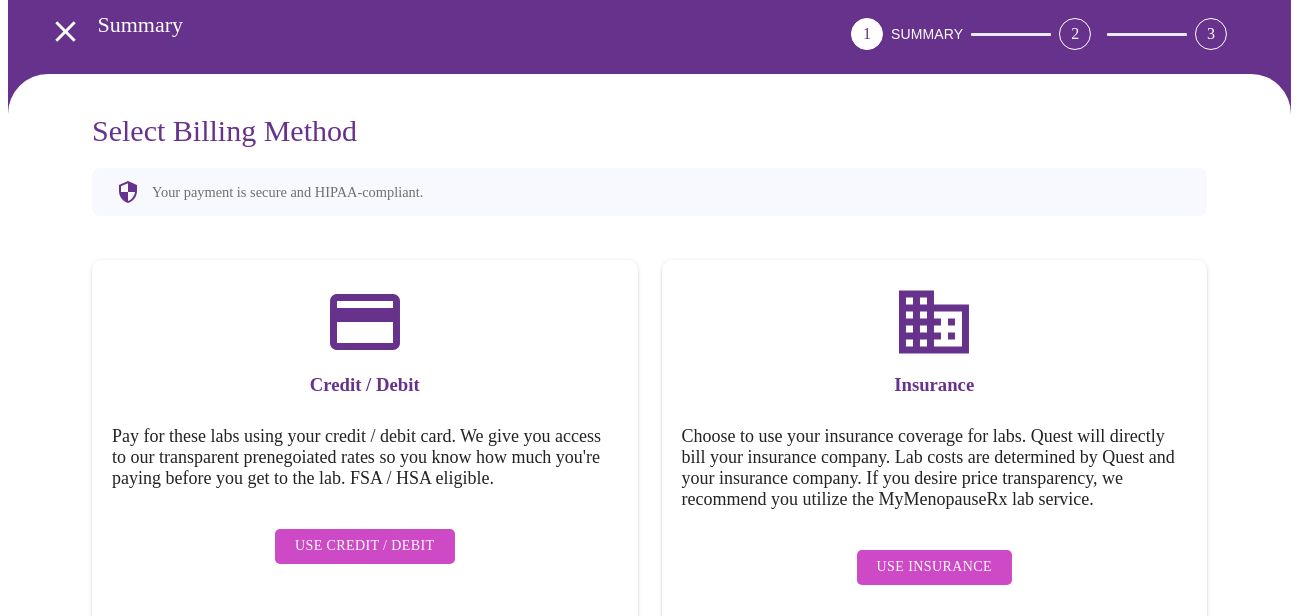 scroll, scrollTop: 113, scrollLeft: 0, axis: vertical 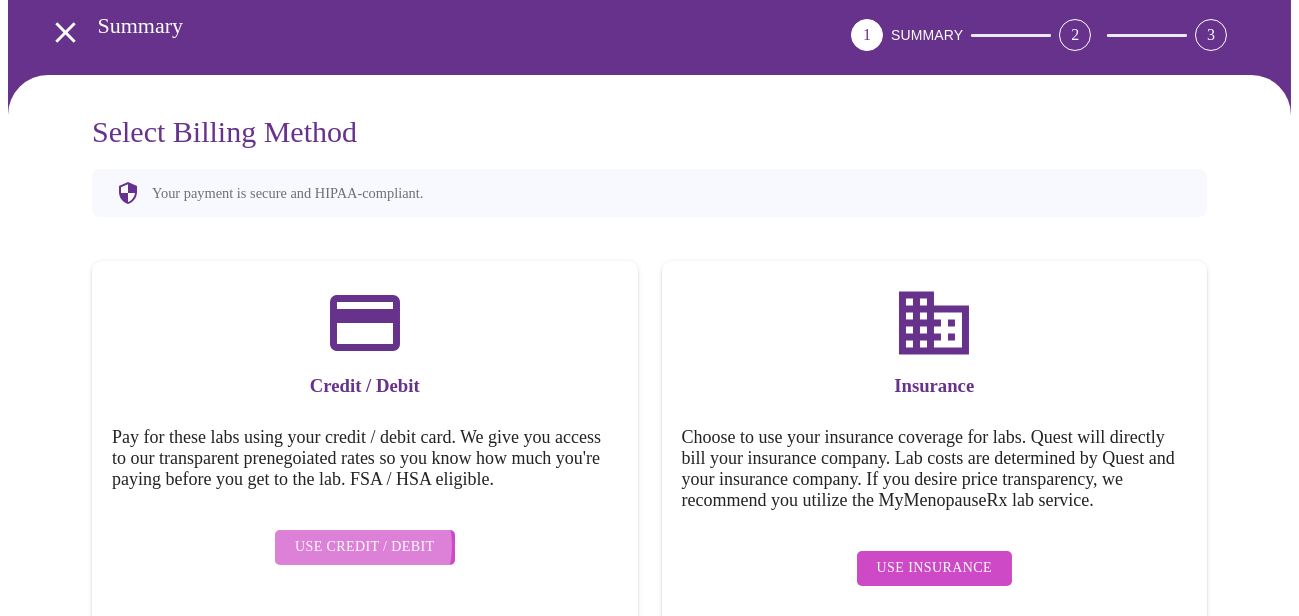 click on "Use Credit / Debit" at bounding box center [365, 547] 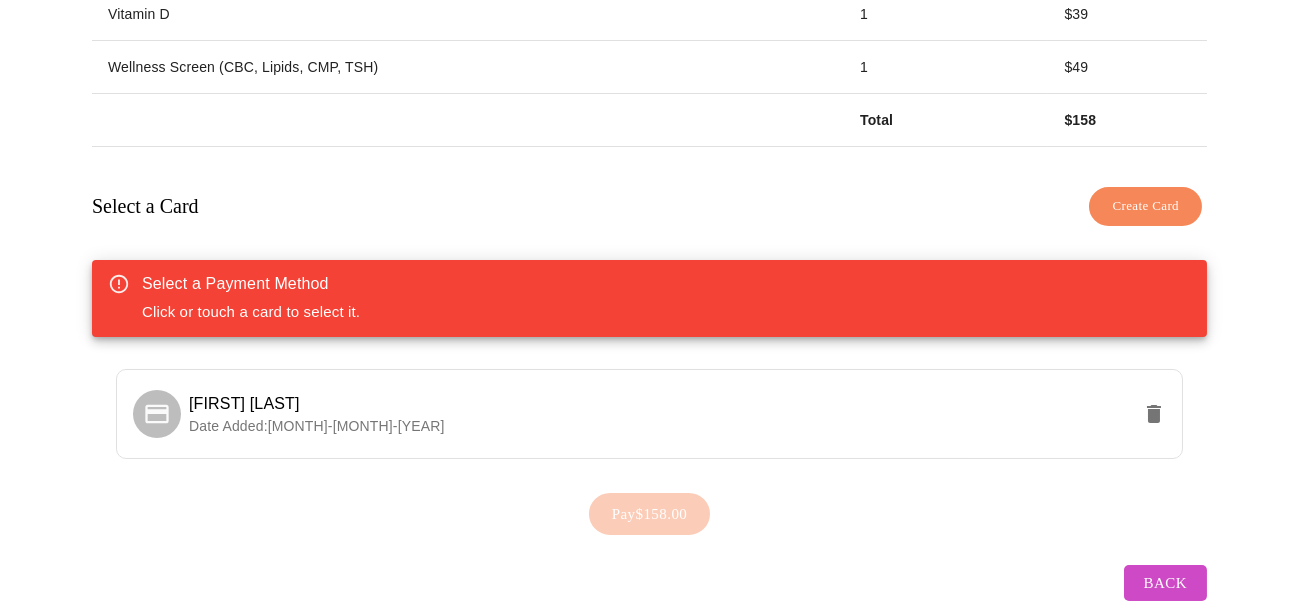 scroll, scrollTop: 0, scrollLeft: 0, axis: both 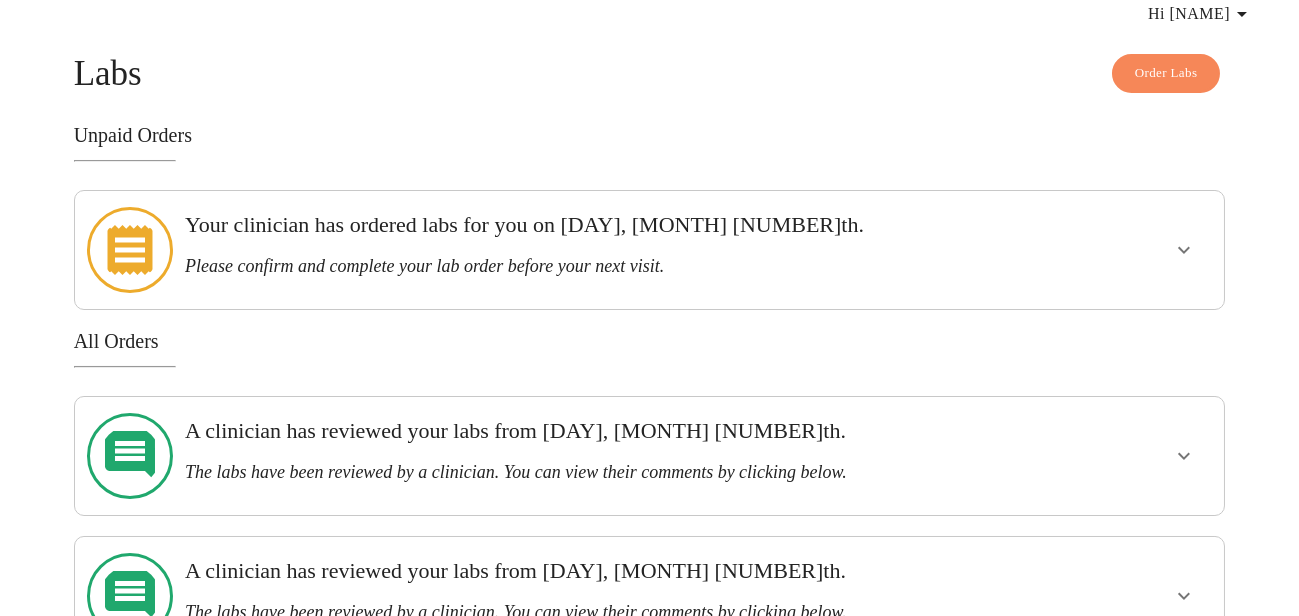 click 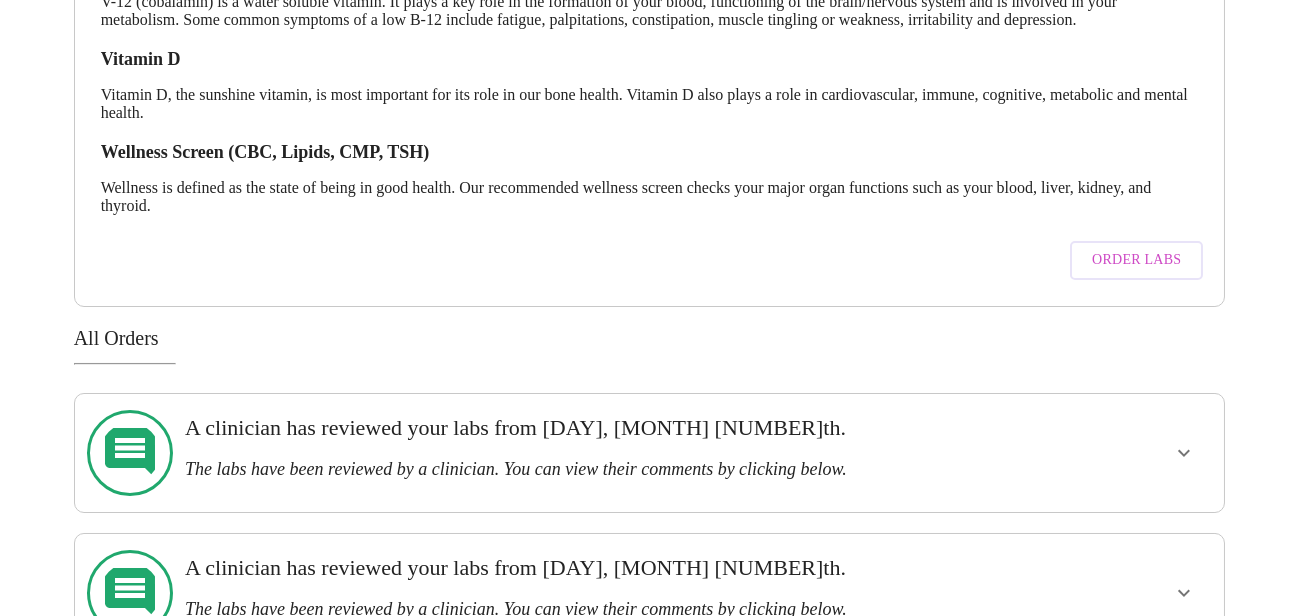scroll, scrollTop: 693, scrollLeft: 0, axis: vertical 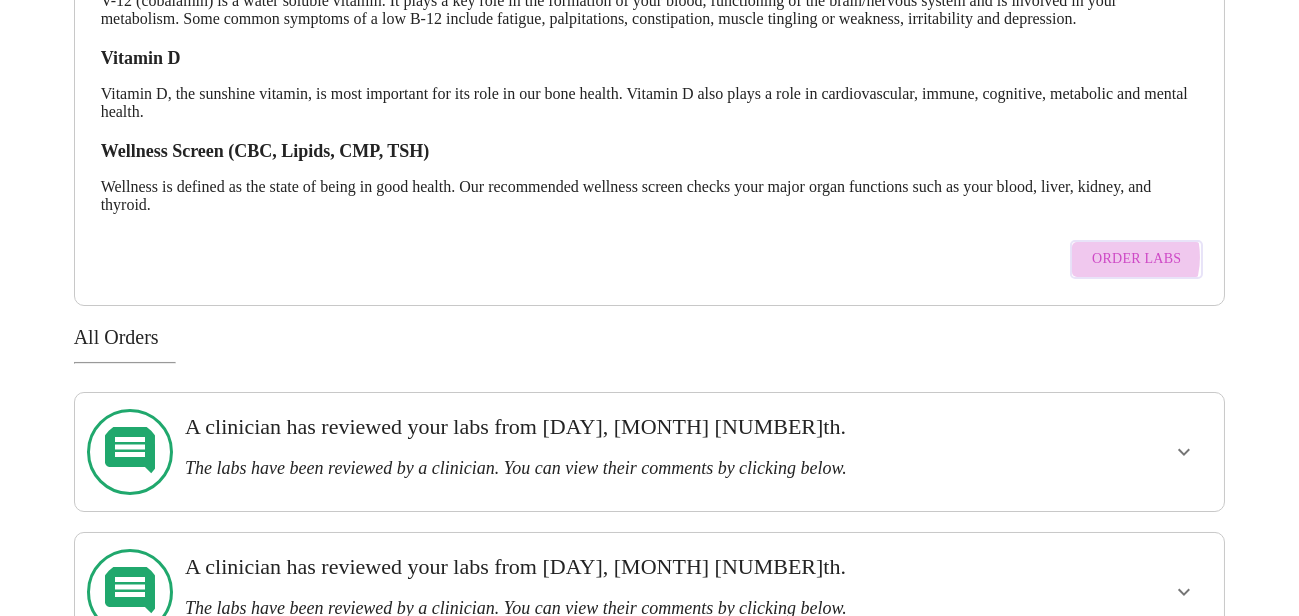 click on "Order Labs" at bounding box center [1136, 259] 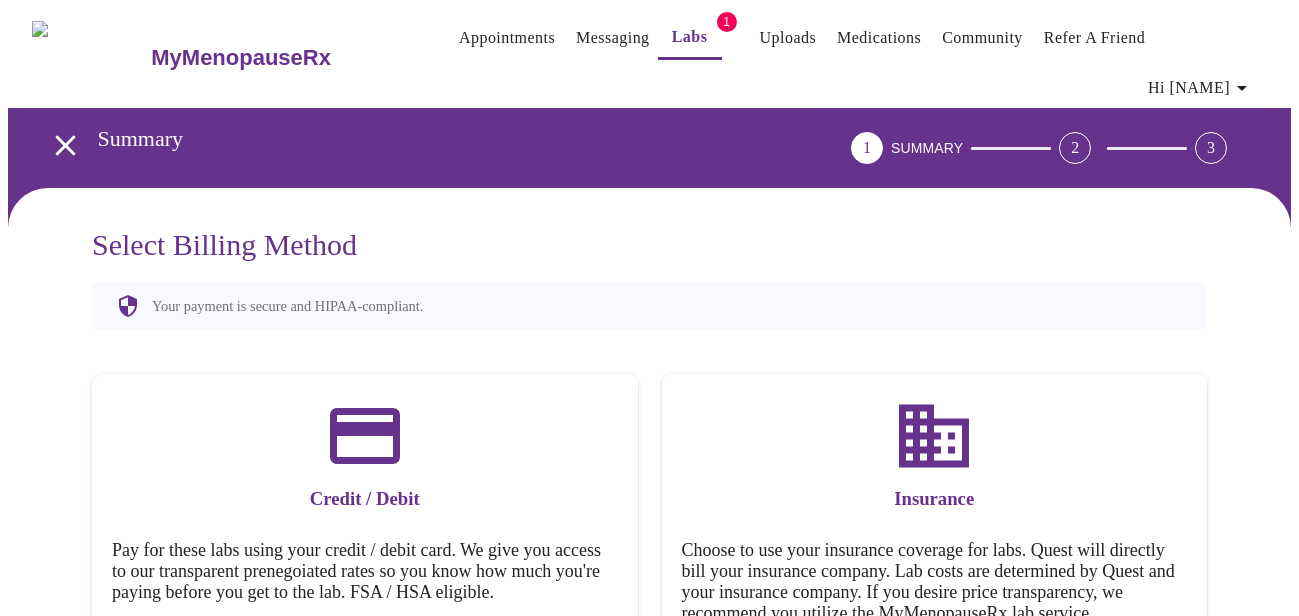 scroll, scrollTop: 114, scrollLeft: 0, axis: vertical 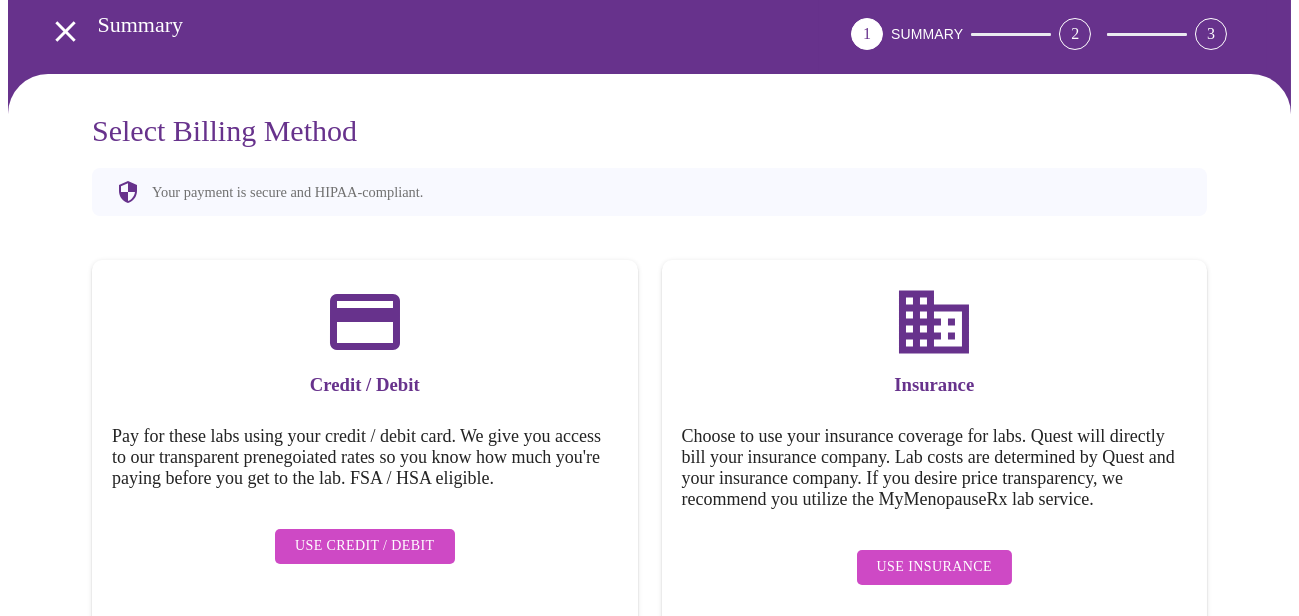 click on "Use Credit / Debit" at bounding box center (365, 546) 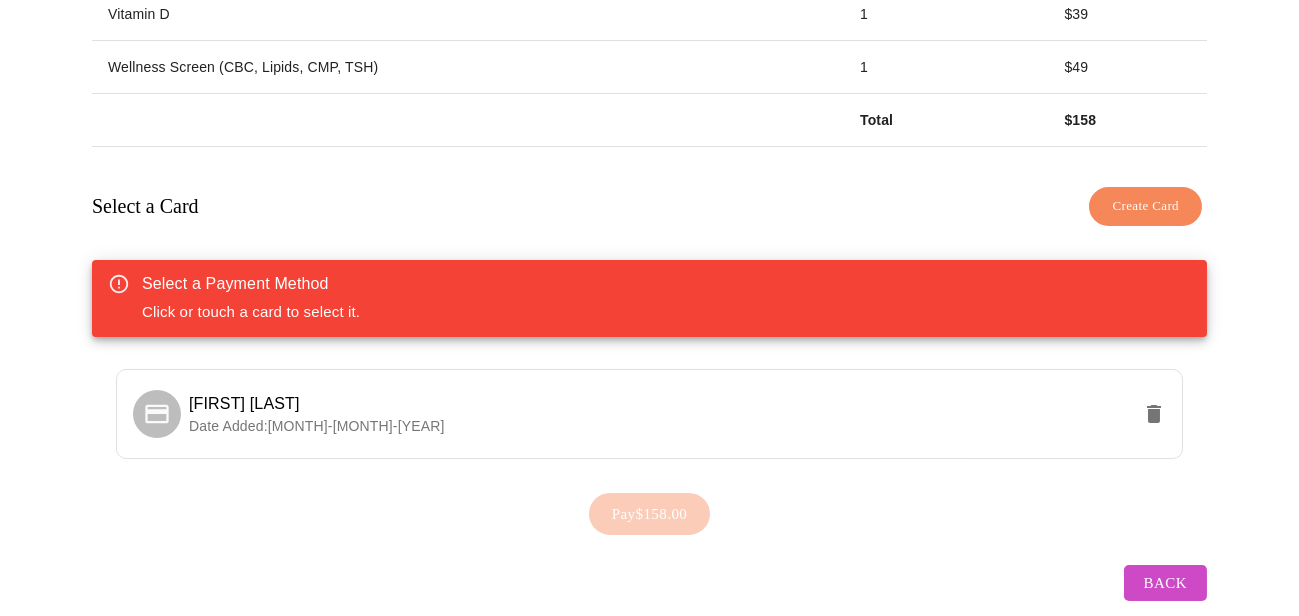 scroll, scrollTop: 0, scrollLeft: 0, axis: both 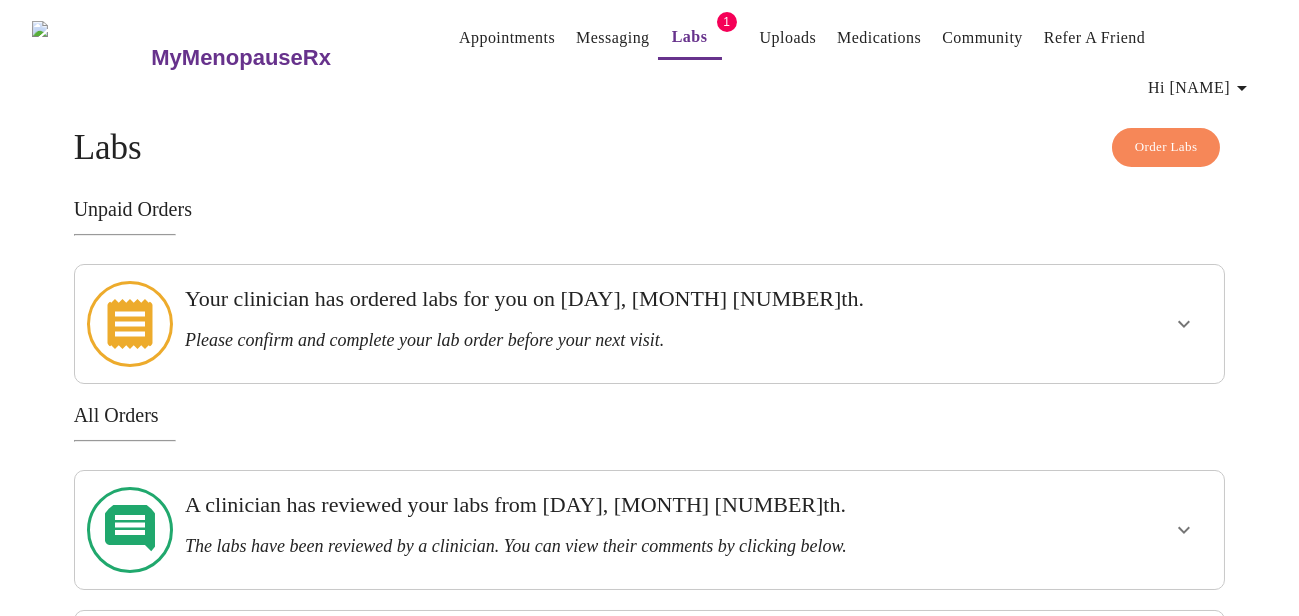 click on "Labs" at bounding box center [690, 37] 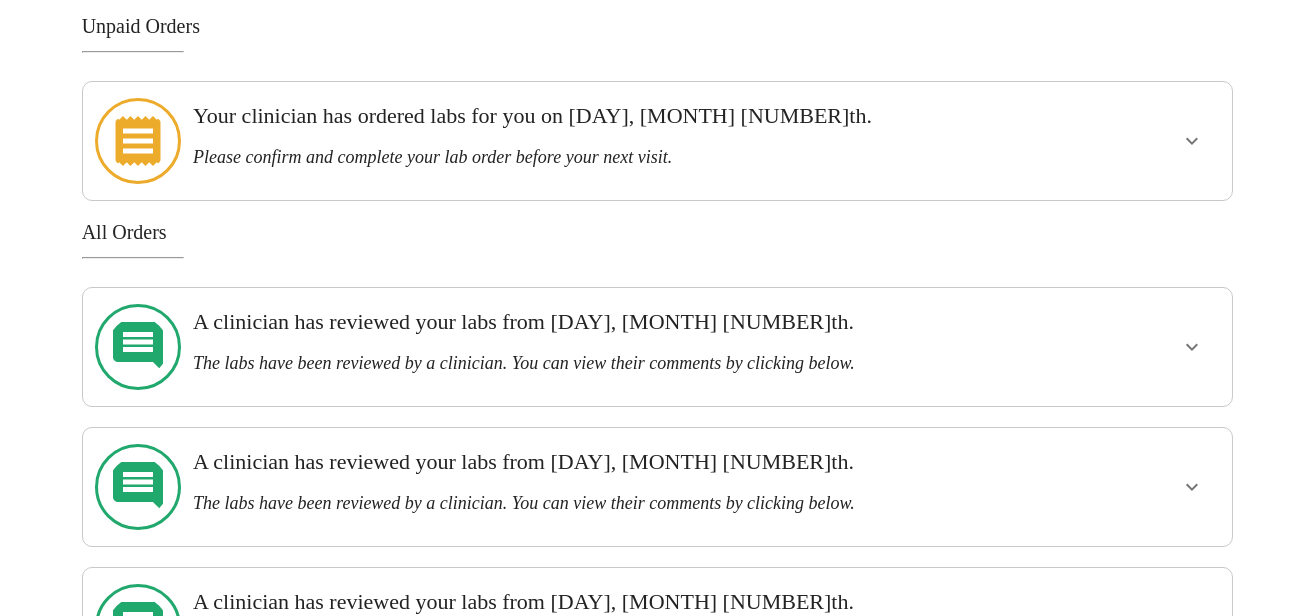 scroll, scrollTop: 0, scrollLeft: 0, axis: both 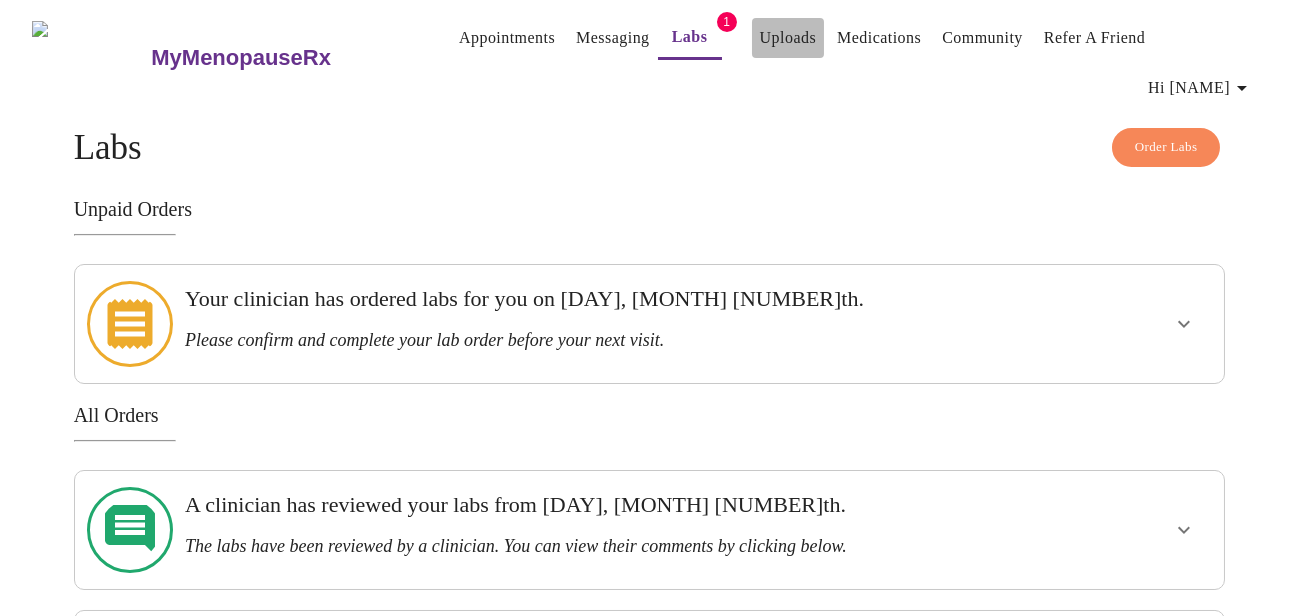 click on "Uploads" at bounding box center [788, 38] 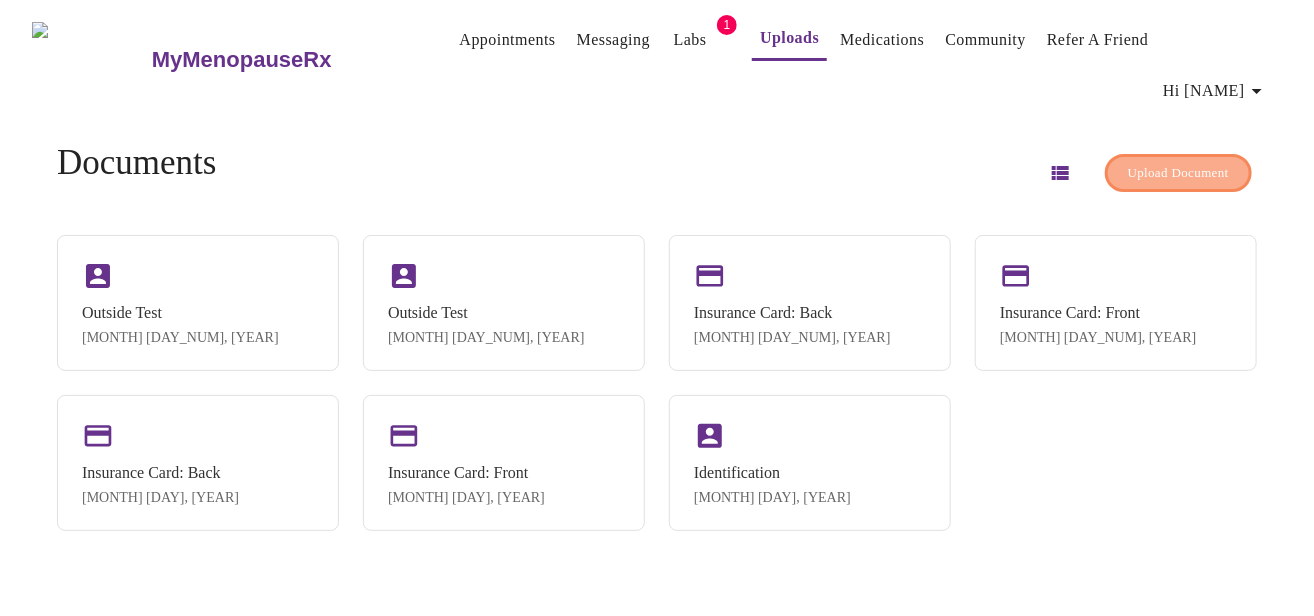 click on "Upload Document" at bounding box center [1178, 173] 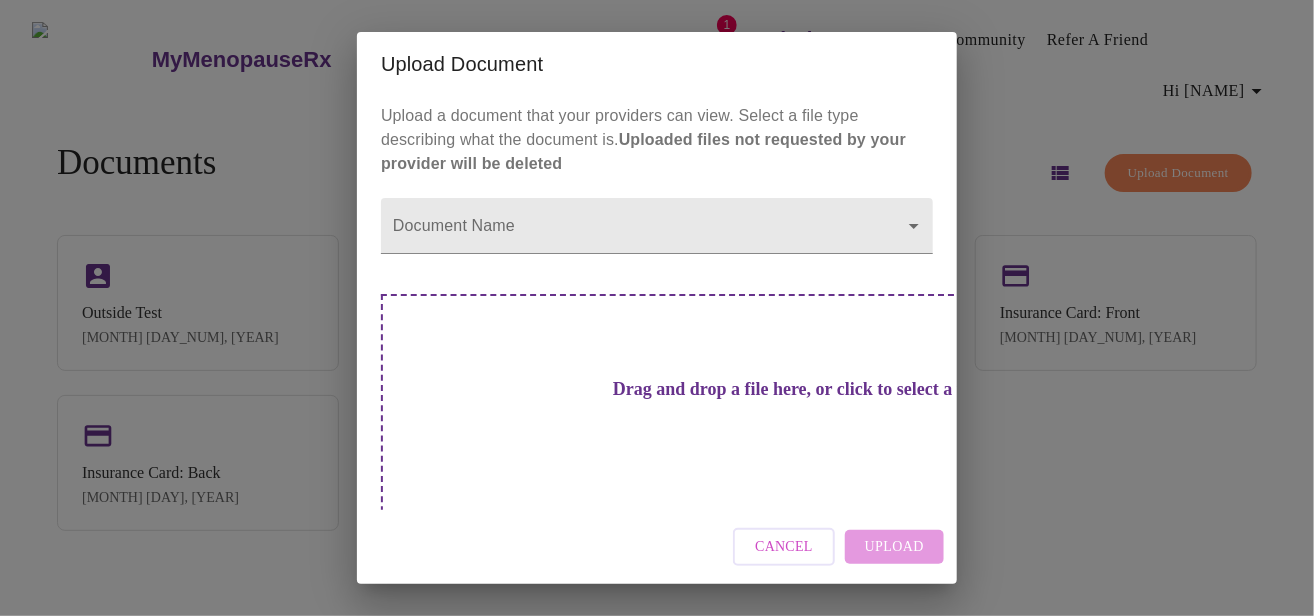 click on "Drag and drop a file here, or click to select a file" at bounding box center (797, 389) 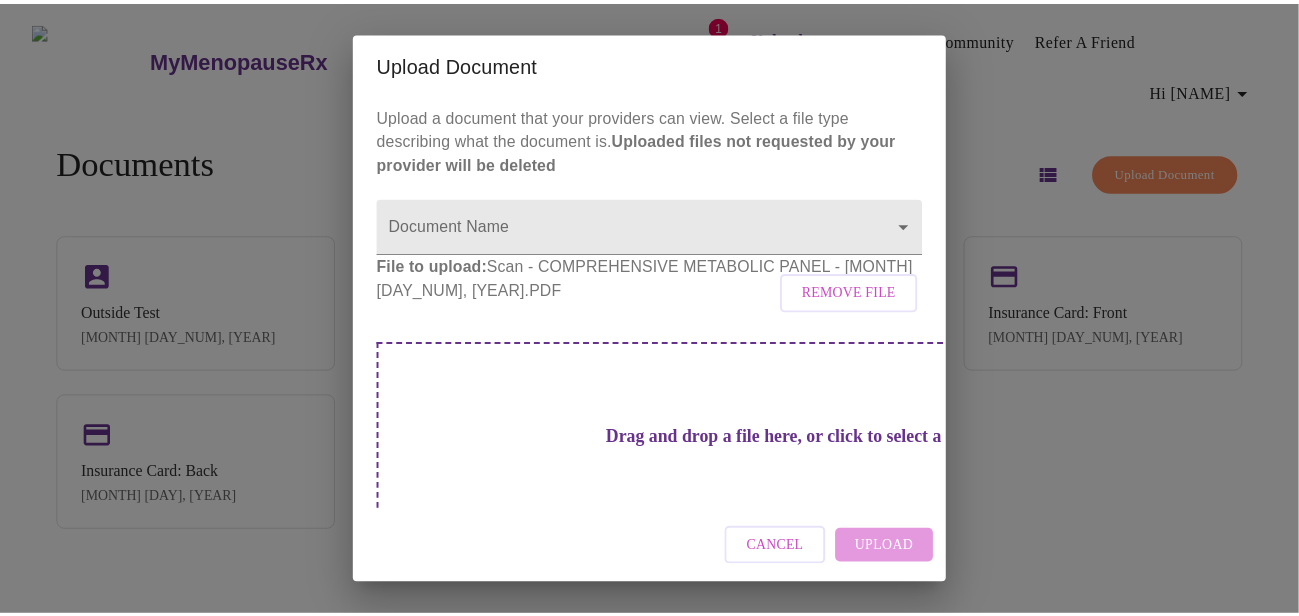 scroll, scrollTop: 59, scrollLeft: 0, axis: vertical 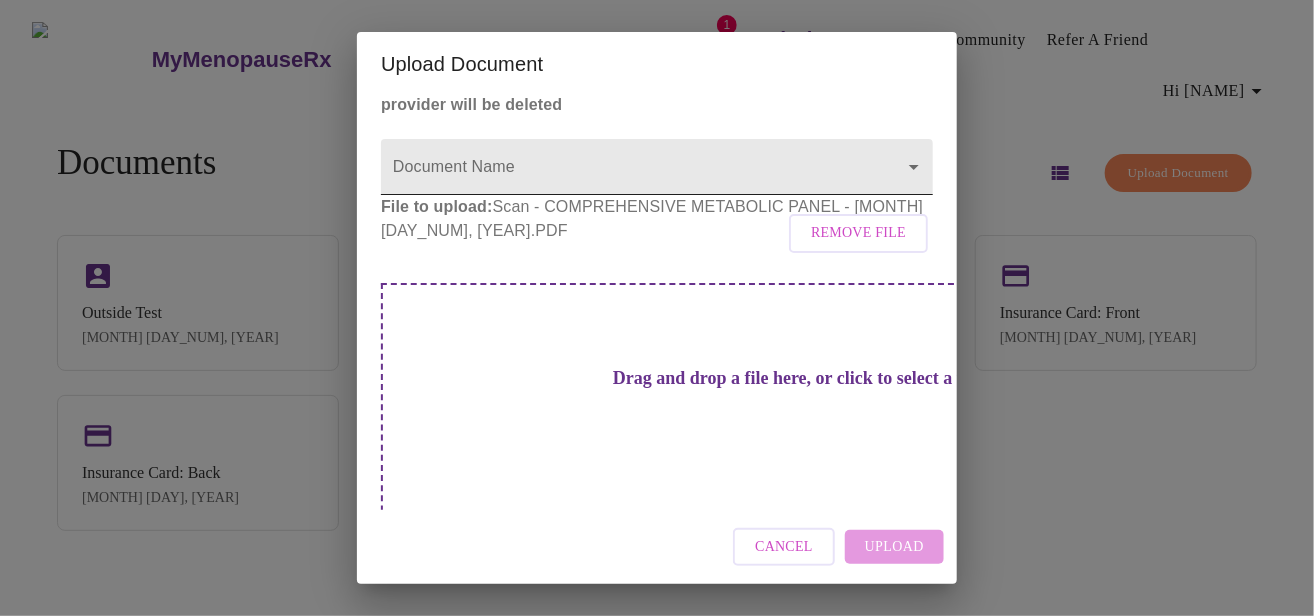 click on "MyMenopauseRx Appointments Messaging Labs 1 Uploads Medications Community Refer a Friend Hi [NAME] Documents Upload Document Outside Test [MONTH] 3, [YEAR] Outside Test [MONTH] 3, [YEAR] Insurance Card: Back [MONTH] 21, [YEAR] Insurance Card: Front [MONTH] 21, [YEAR] Insurance Card: Back [MONTH] 2, [YEAR] Insurance Card: Front [MONTH] 2, [YEAR] Identification [MONTH] 2, [YEAR] Settings Billing Invoices Log out Upload Document Upload a document that your providers can view. Select a file type describing what the document is. Uploaded files not requested by your provider will be deleted Document Name File to upload: Scan - COMPREHENSIVE METABOLIC PANEL - [MONTH] 29, [YEAR].PDF Remove File Drag and drop a file here, or click to select a file Cancel Upload" at bounding box center [657, 316] 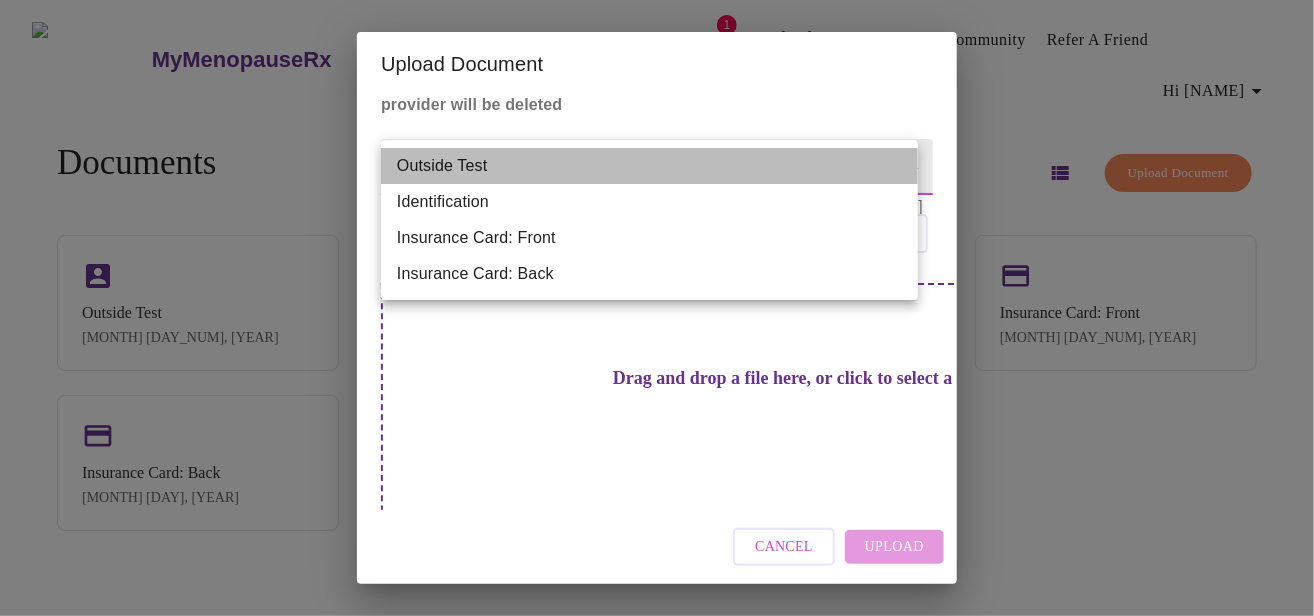 click on "Outside Test" at bounding box center (649, 166) 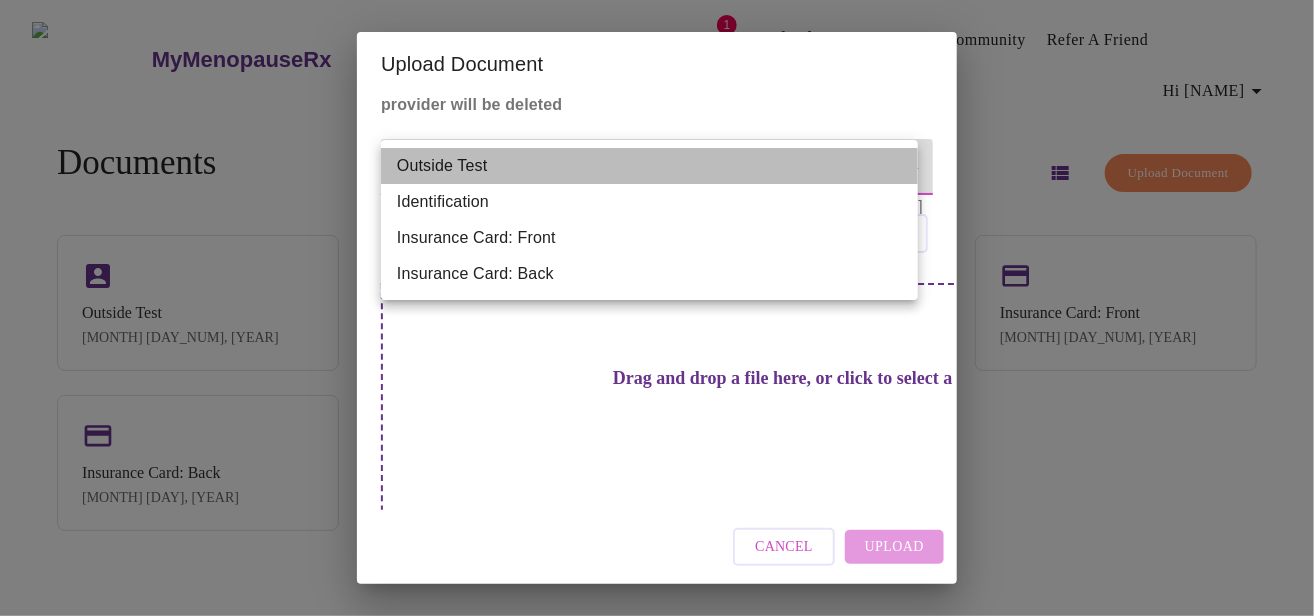 type on "Outside Test" 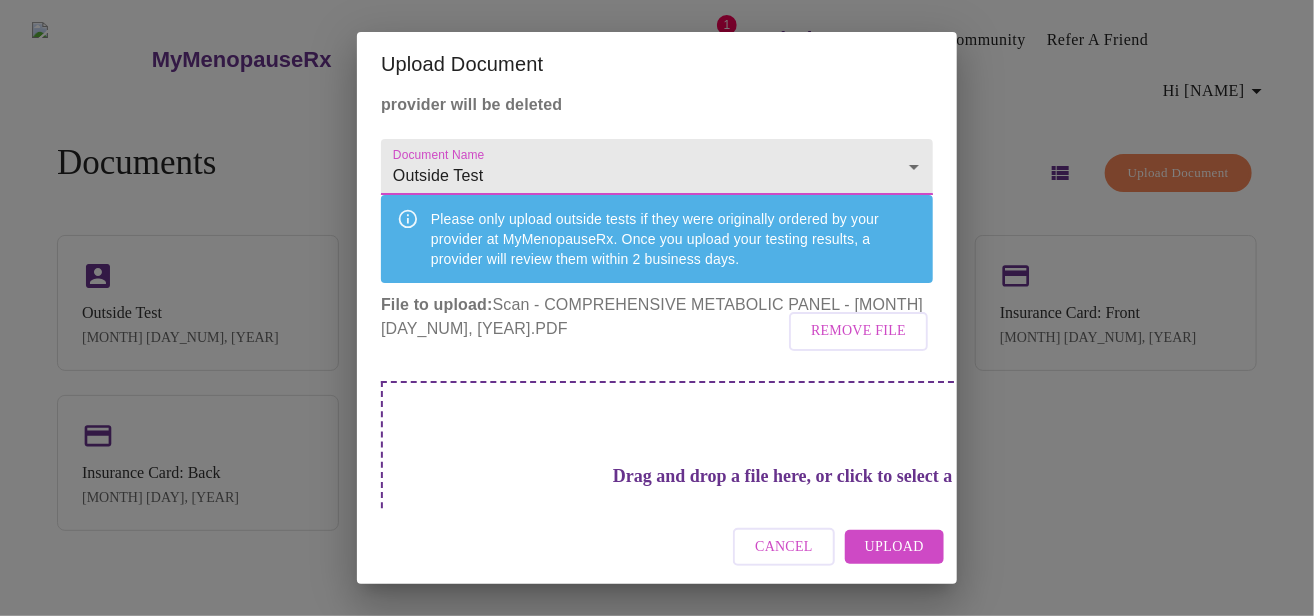 click on "Upload" at bounding box center (894, 547) 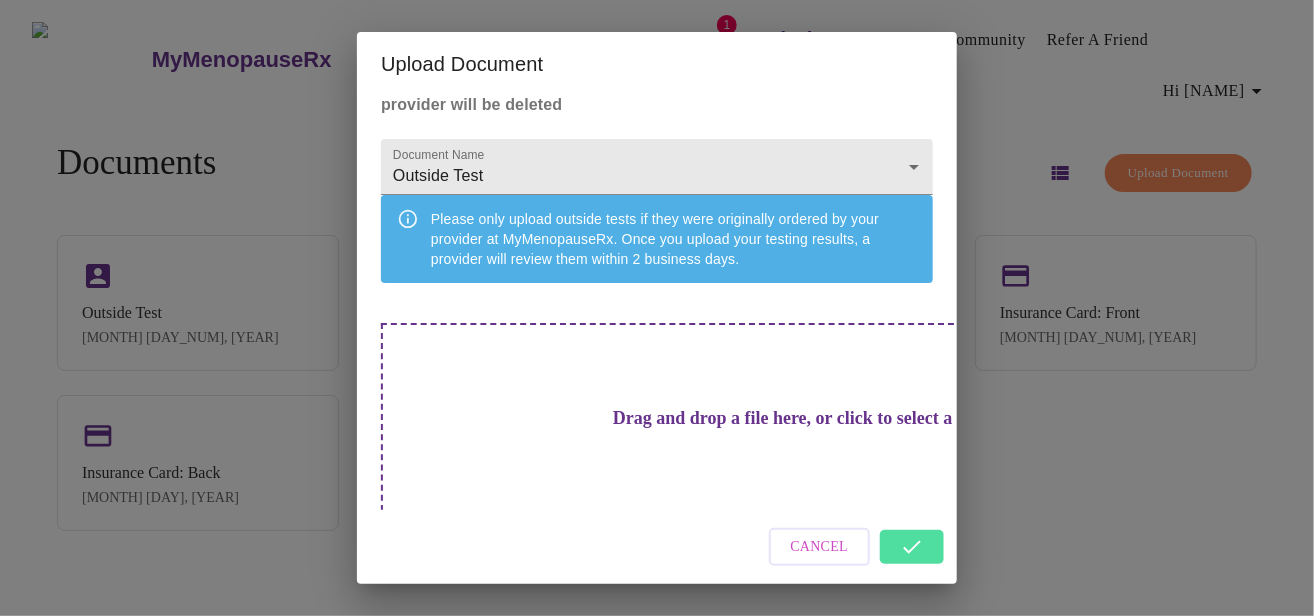 click on "Cancel" at bounding box center (820, 547) 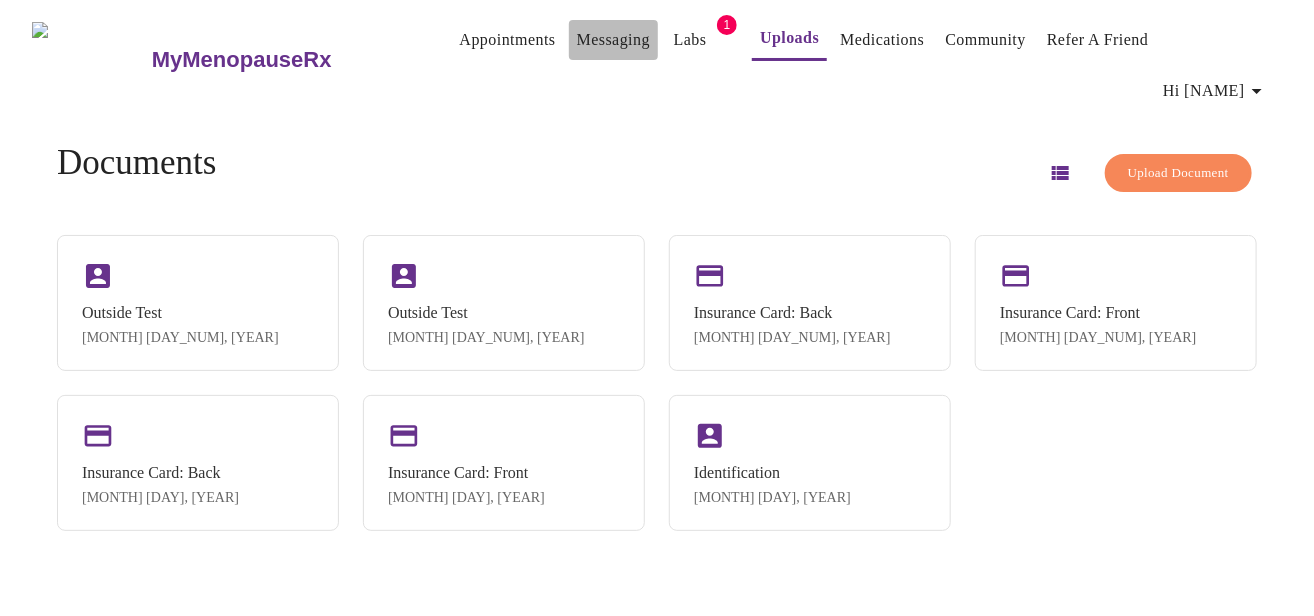 click on "Messaging" at bounding box center (613, 40) 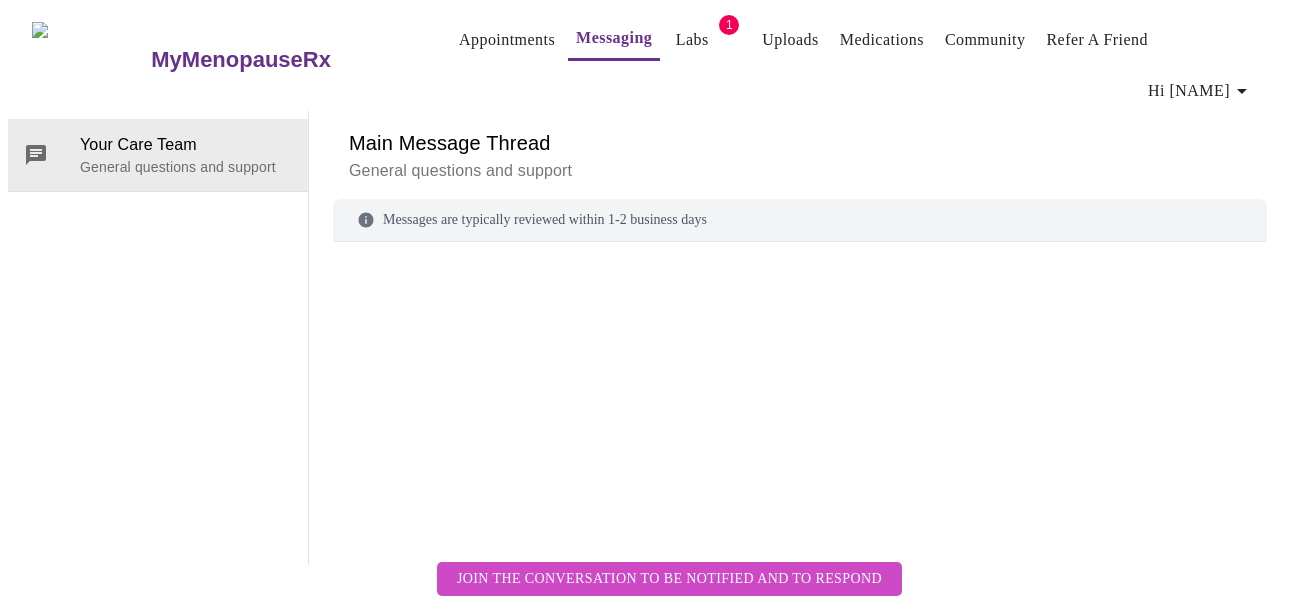 scroll, scrollTop: 75, scrollLeft: 0, axis: vertical 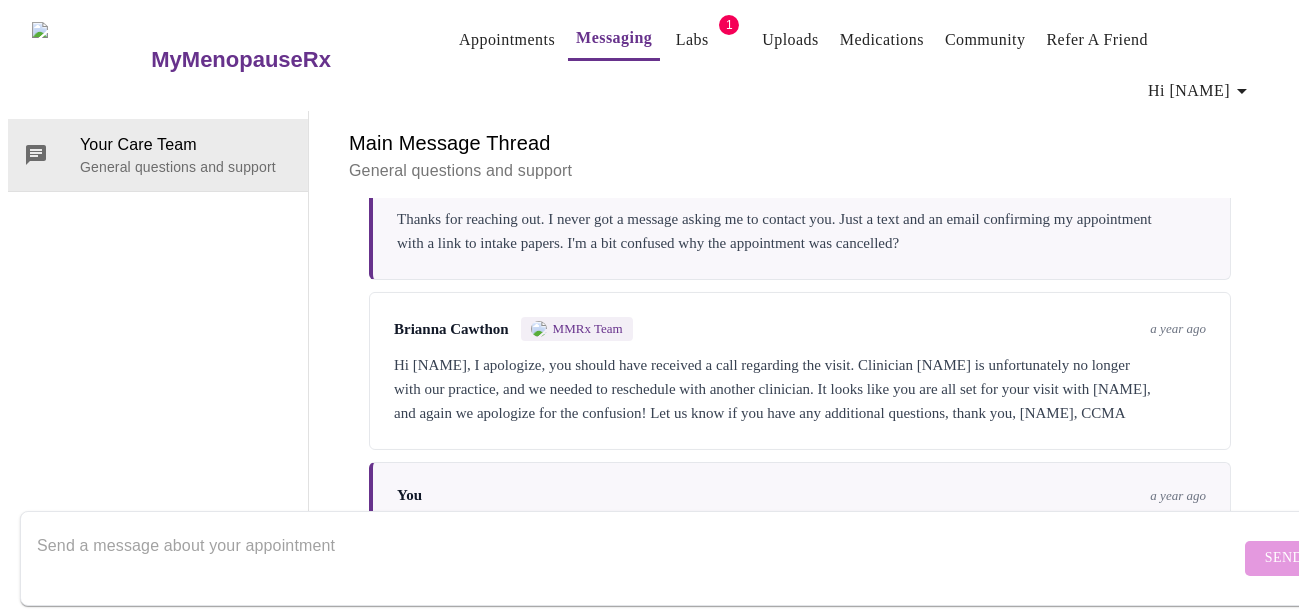 click at bounding box center [638, 558] 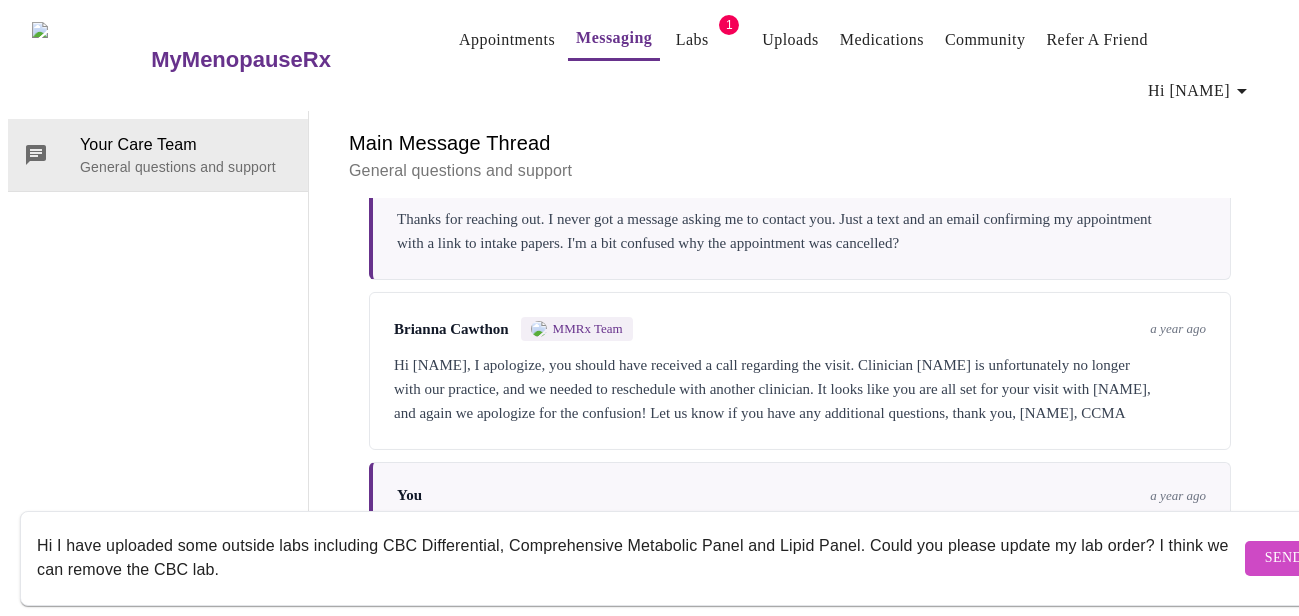 click on "Hi I have uploaded some outside labs including CBC Differential, Comprehensive Metabolic Panel and Lipid Panel. Could you please update my lab order? I think we can remove the CBC lab." at bounding box center [638, 558] 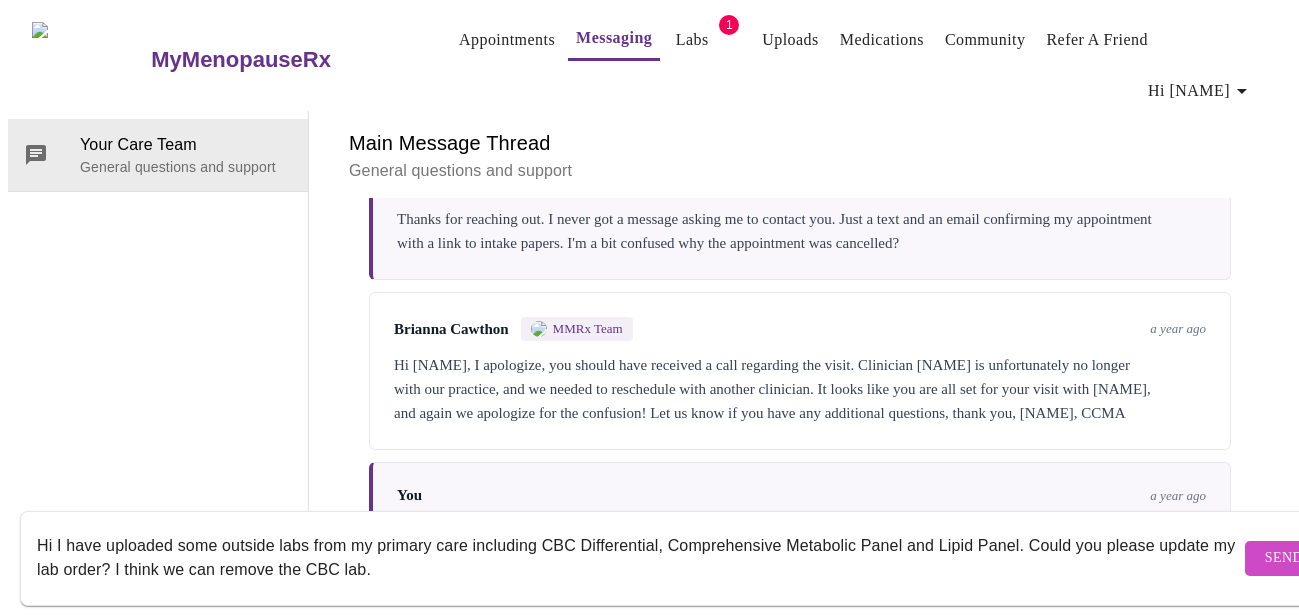 click on "Hi I have uploaded some outside labs from my primary care including CBC Differential, Comprehensive Metabolic Panel and Lipid Panel. Could you please update my lab order? I think we can remove the CBC lab." at bounding box center (638, 558) 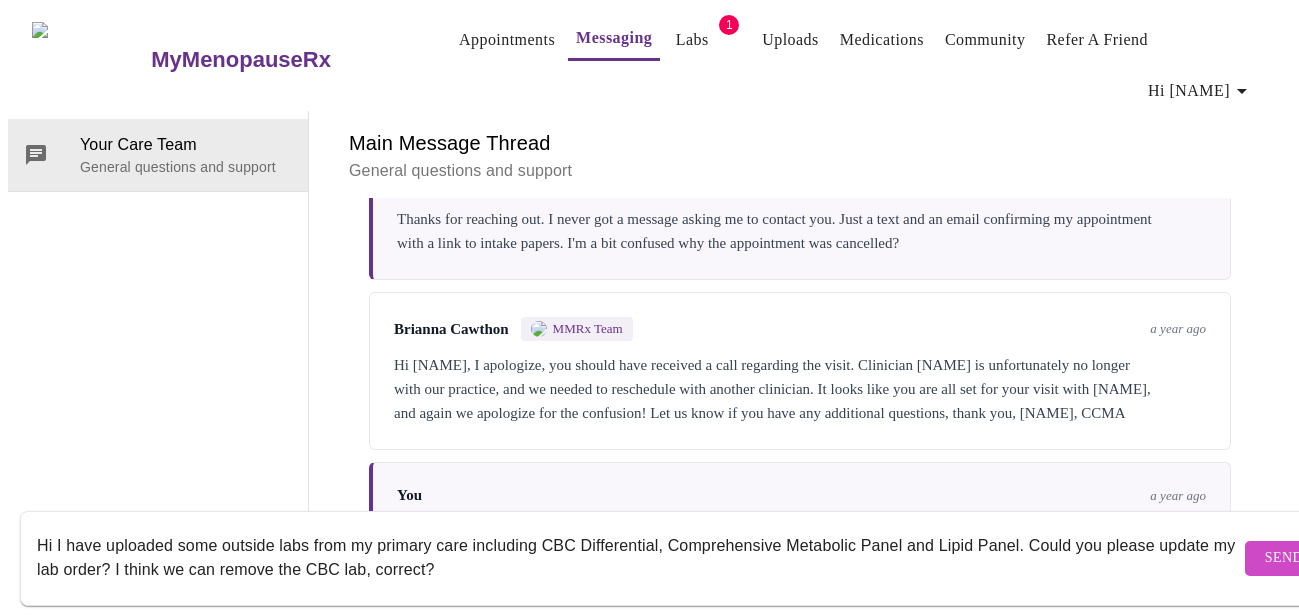 scroll, scrollTop: 13, scrollLeft: 0, axis: vertical 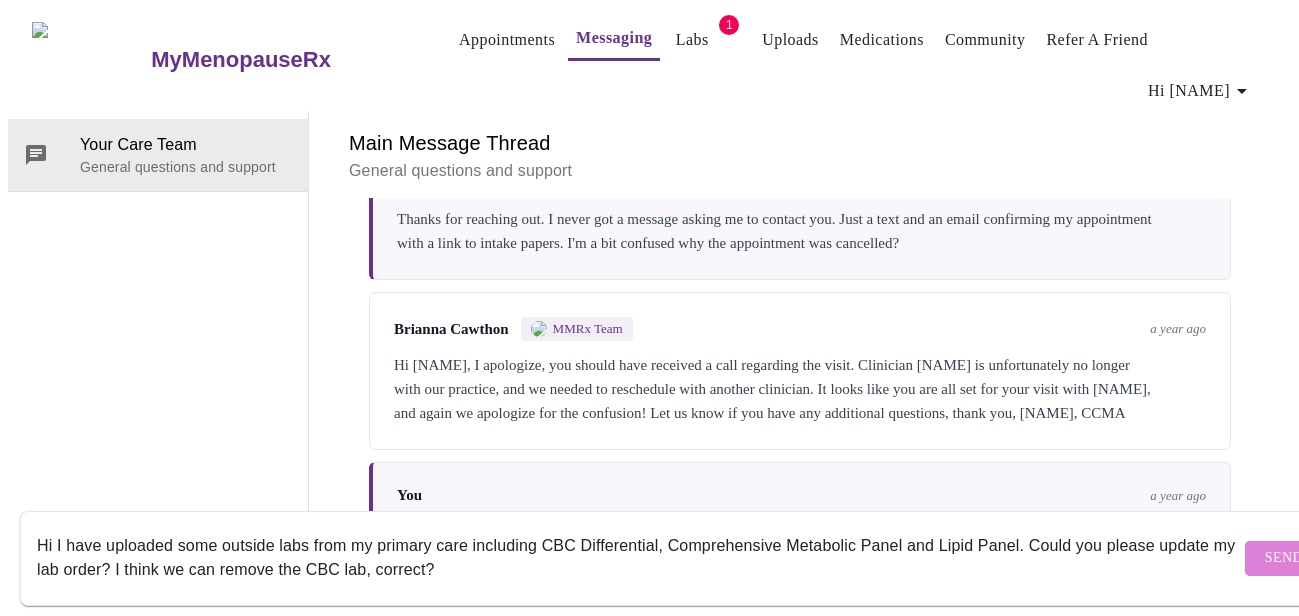 click on "Send" at bounding box center [1284, 558] 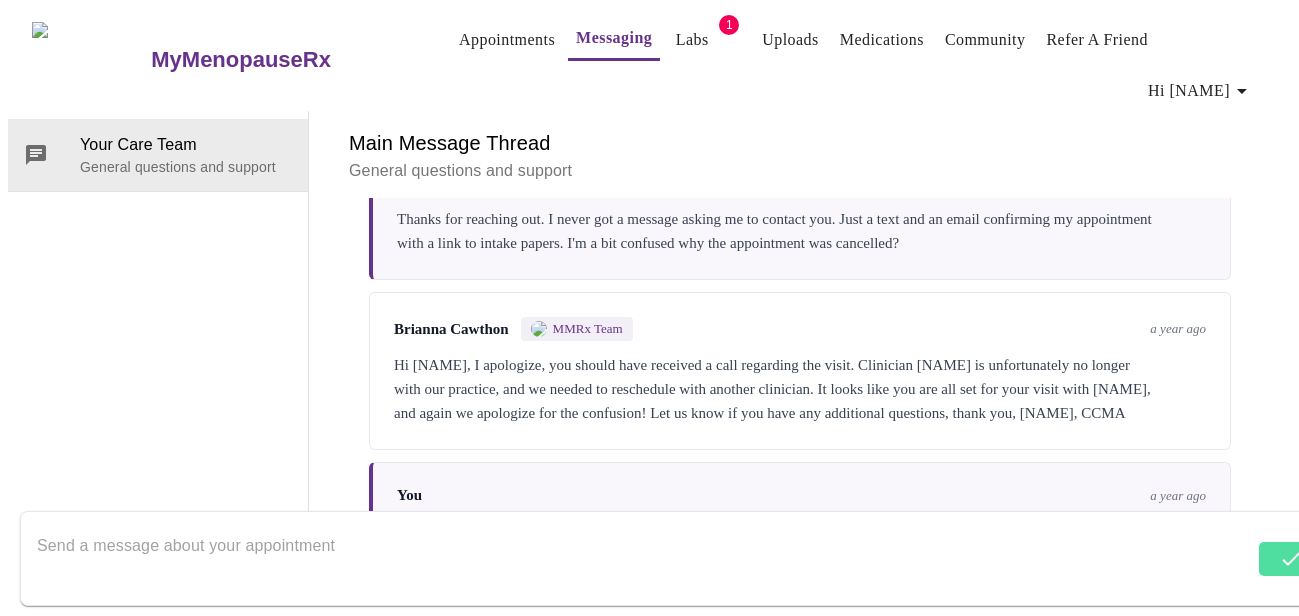 scroll, scrollTop: 0, scrollLeft: 0, axis: both 